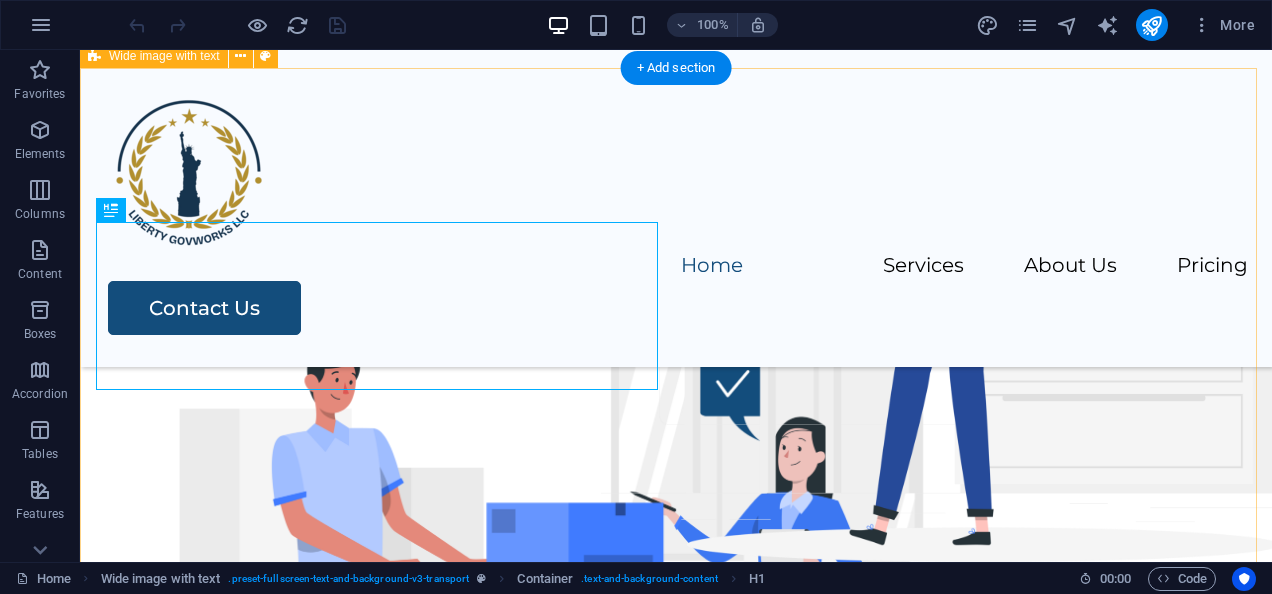 scroll, scrollTop: 886, scrollLeft: 0, axis: vertical 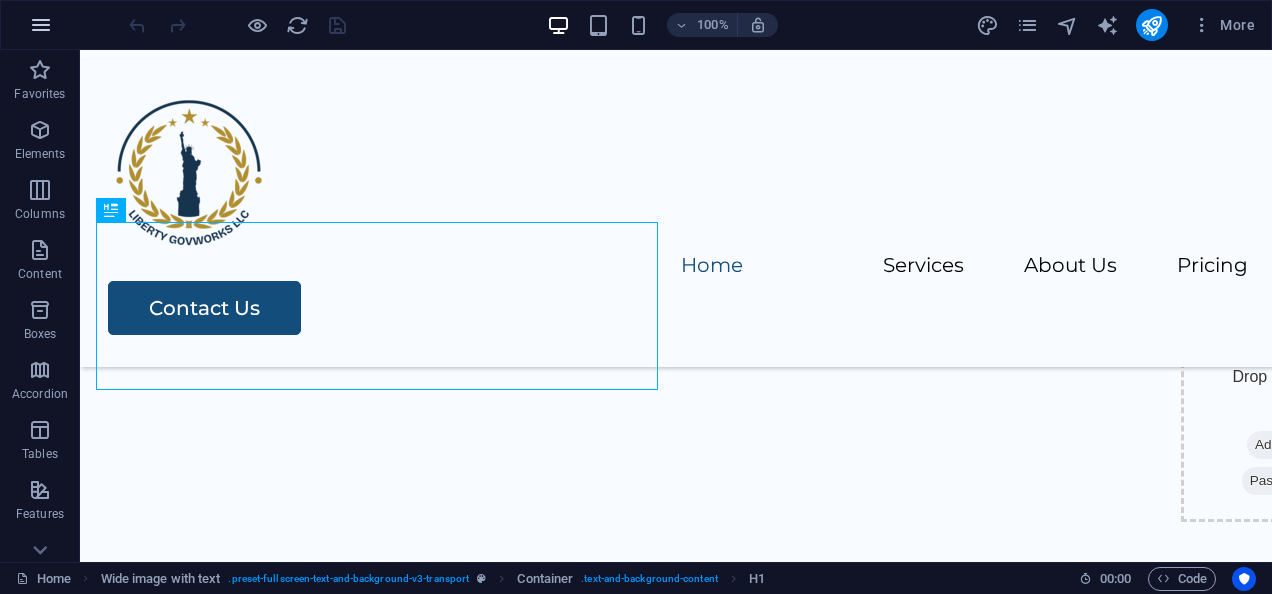 click at bounding box center [41, 25] 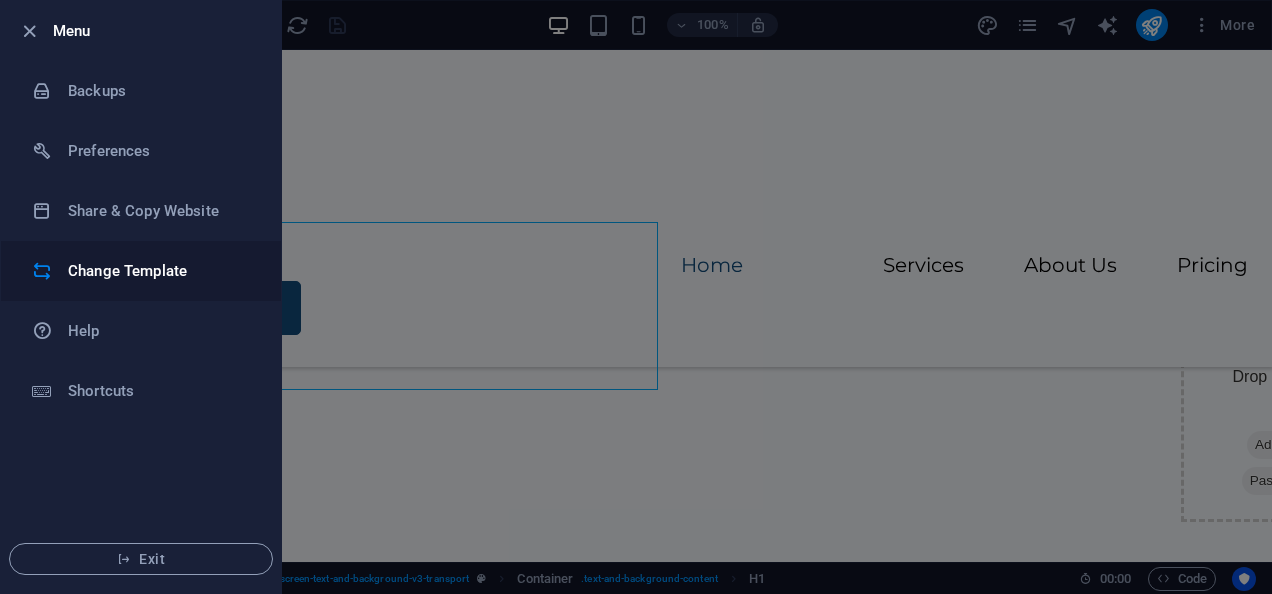 click on "Change Template" at bounding box center [160, 271] 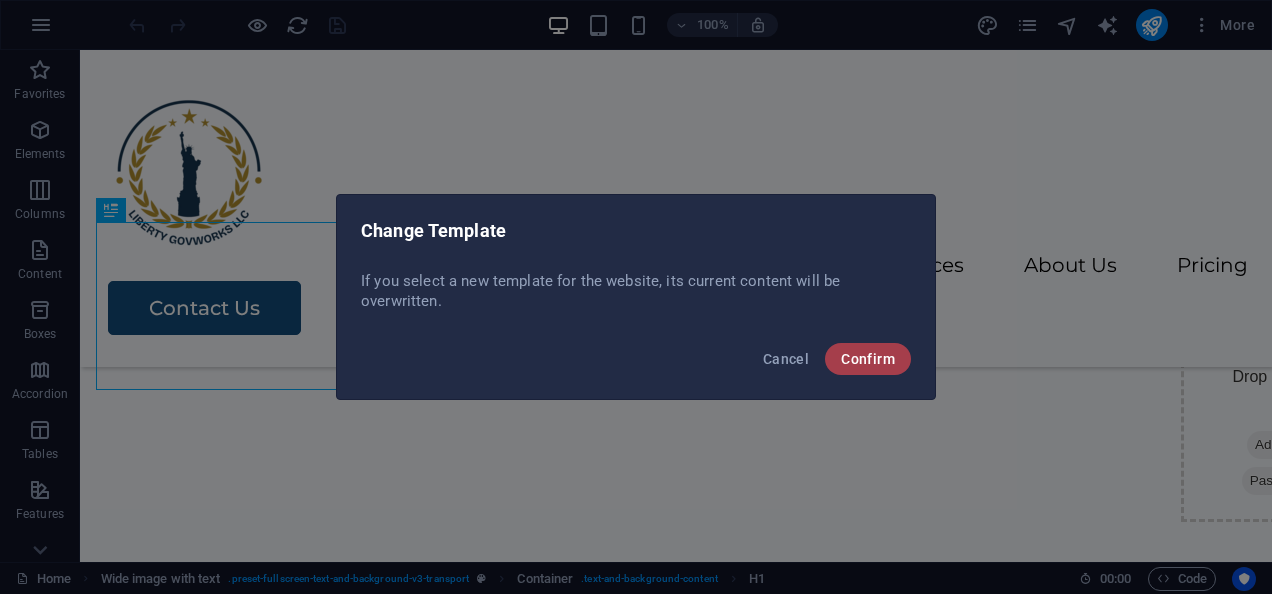 click on "Confirm" at bounding box center (868, 359) 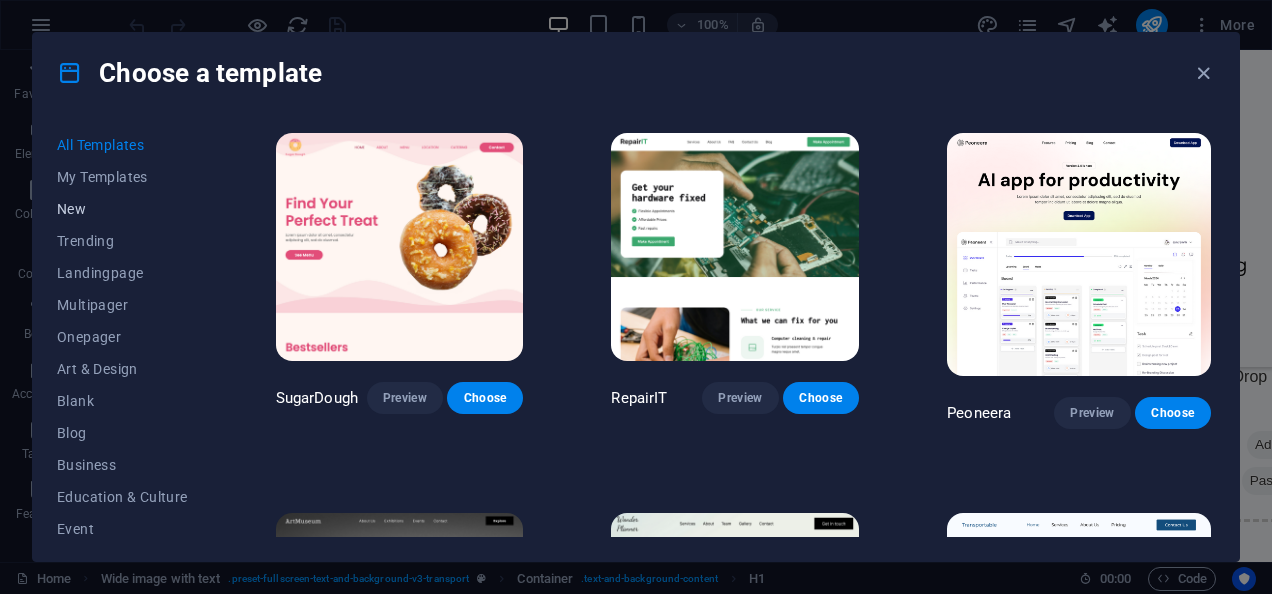 click on "New" at bounding box center [122, 209] 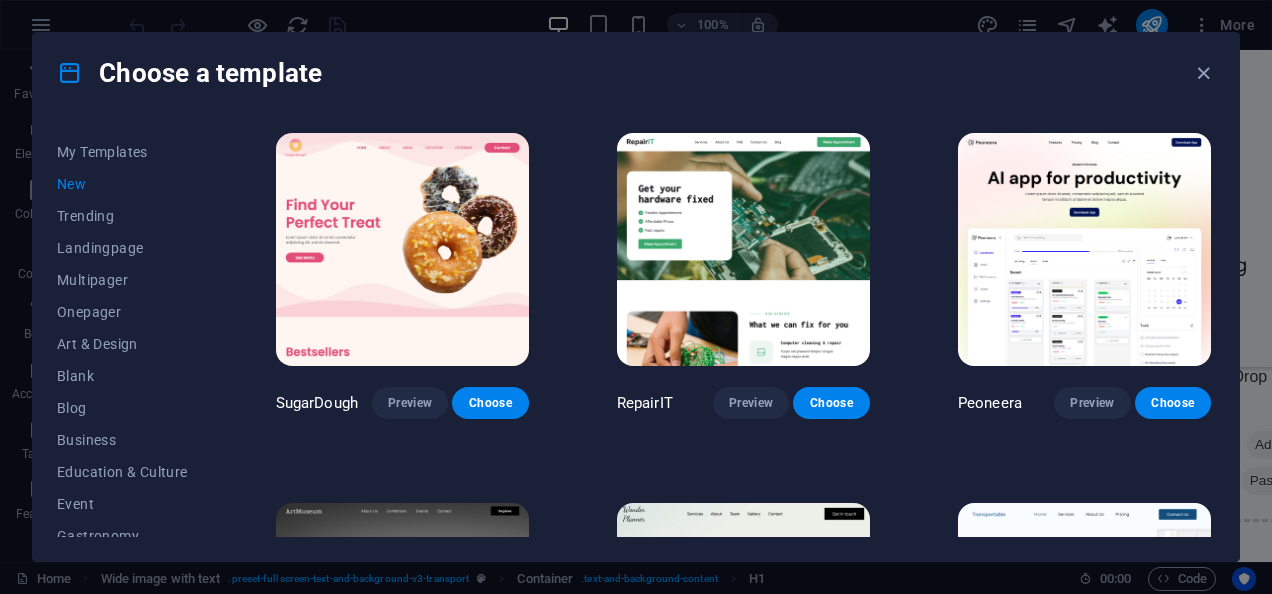 scroll, scrollTop: 0, scrollLeft: 0, axis: both 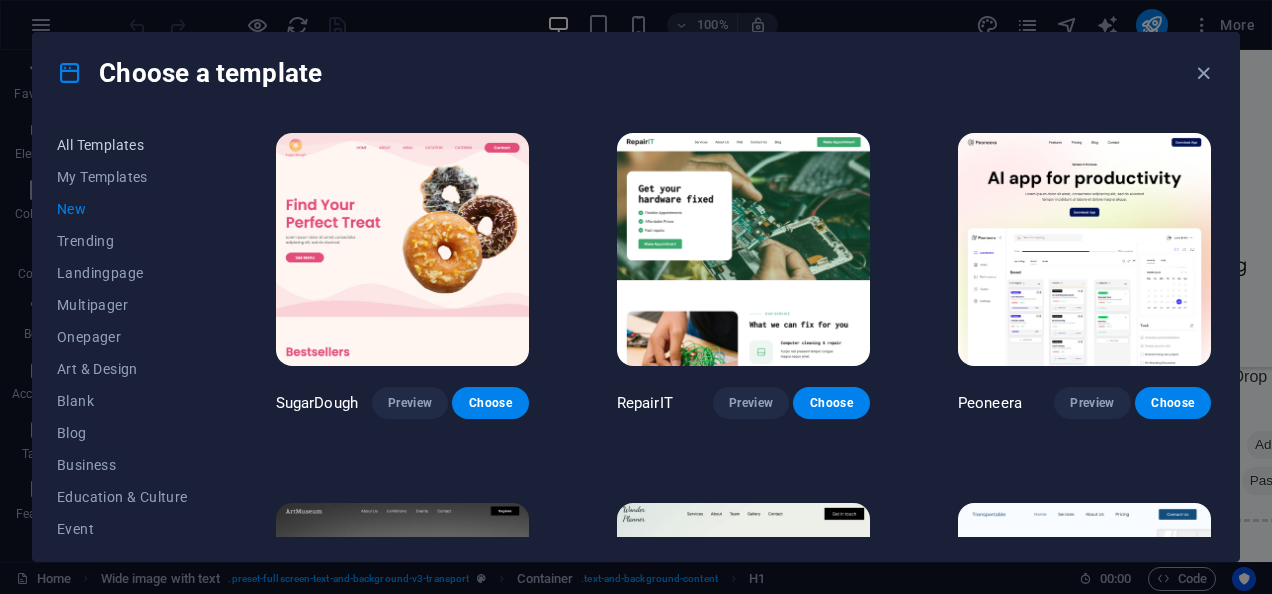 click on "All Templates" at bounding box center (122, 145) 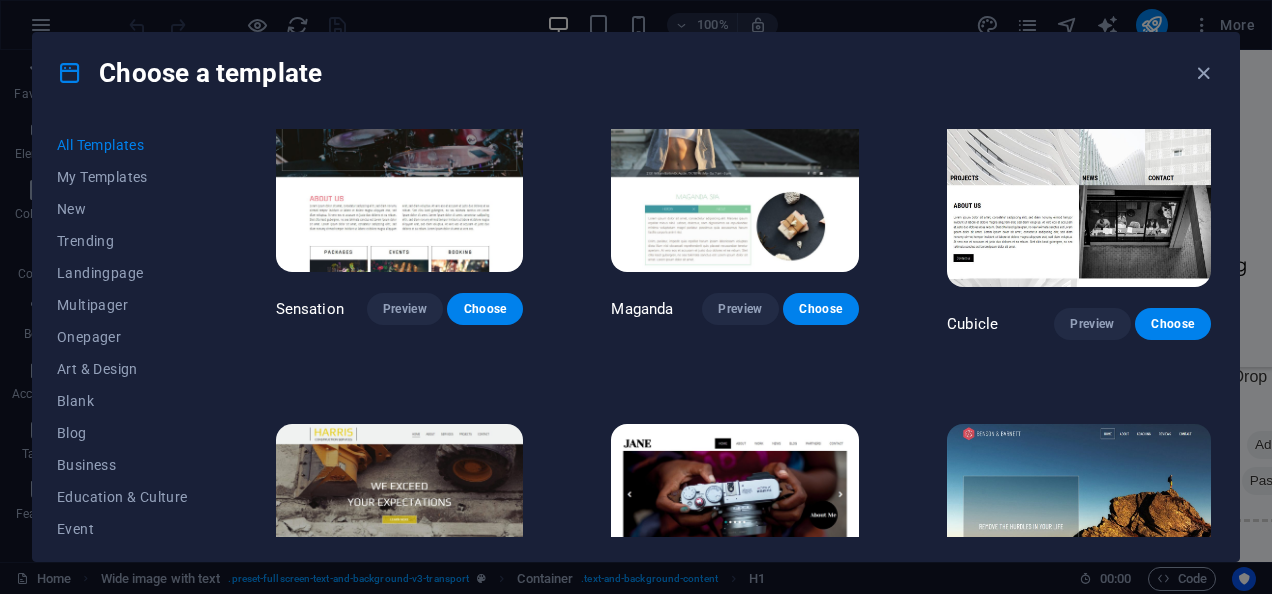scroll, scrollTop: 0, scrollLeft: 0, axis: both 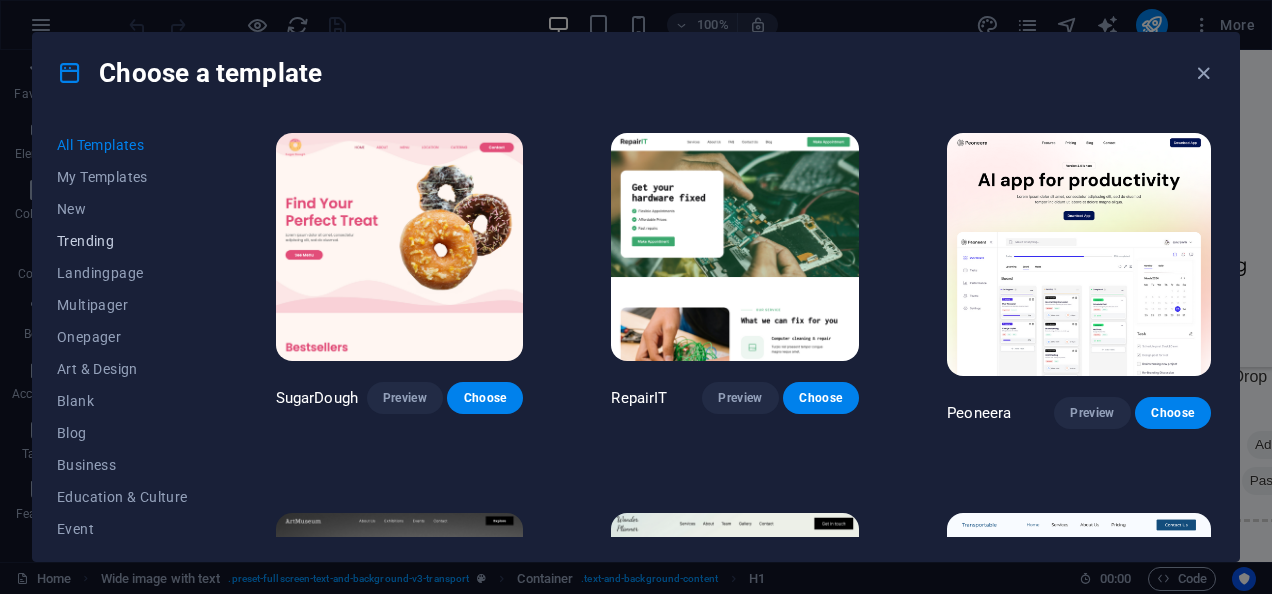 click on "Trending" at bounding box center [122, 241] 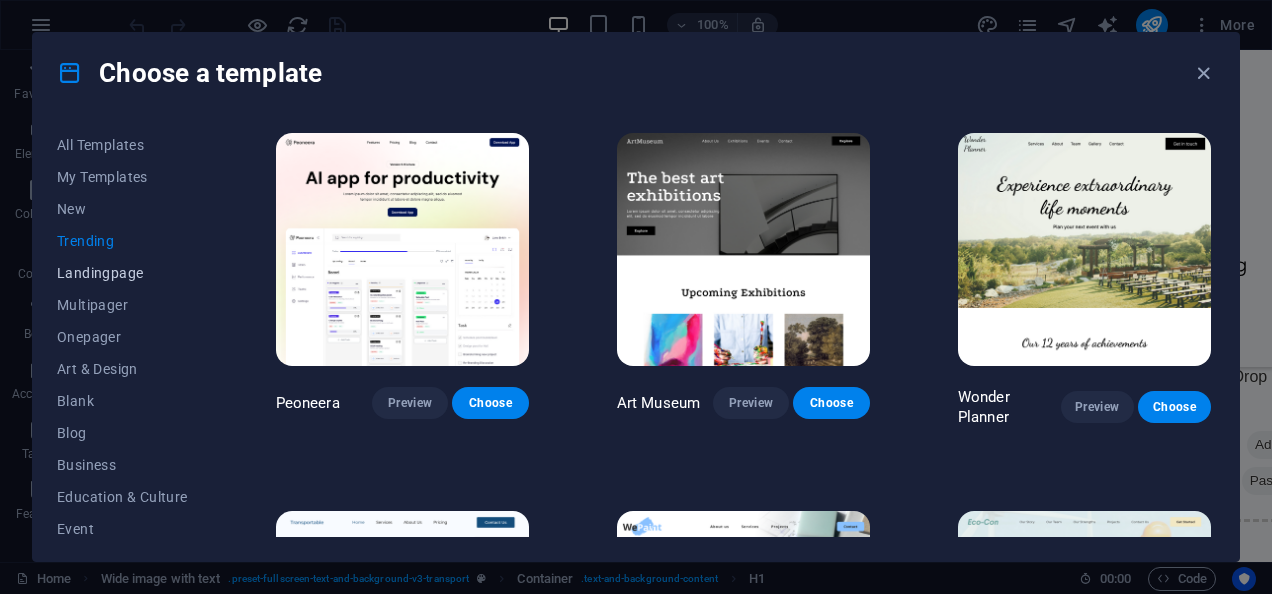 click on "Landingpage" at bounding box center [122, 273] 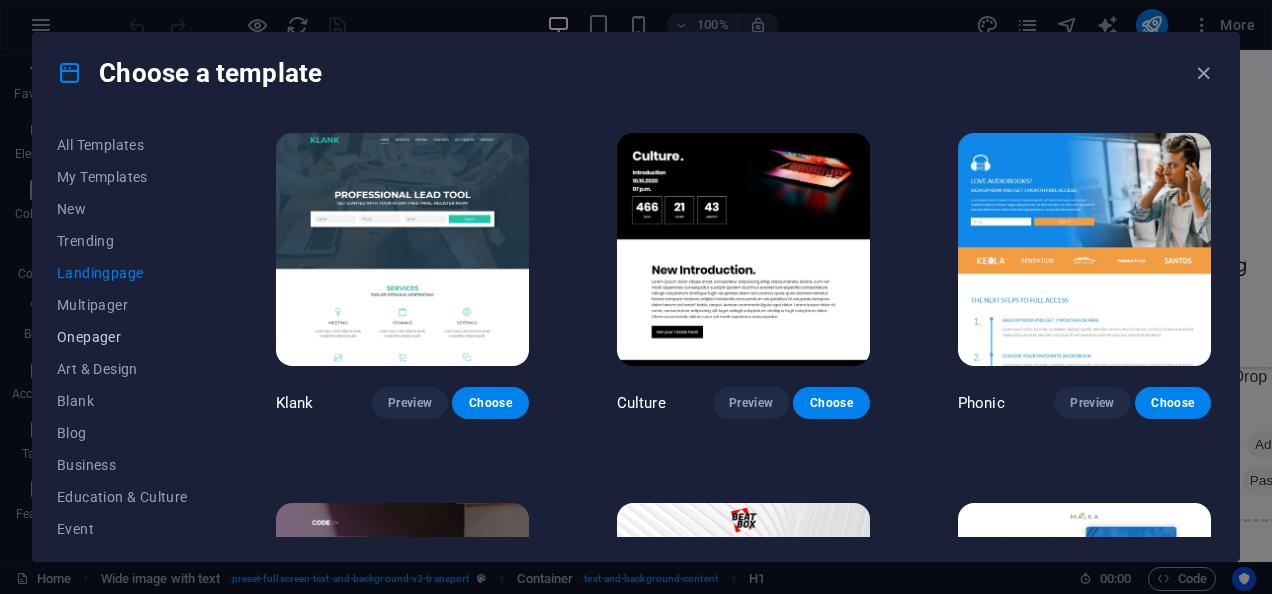 click on "Onepager" at bounding box center [122, 337] 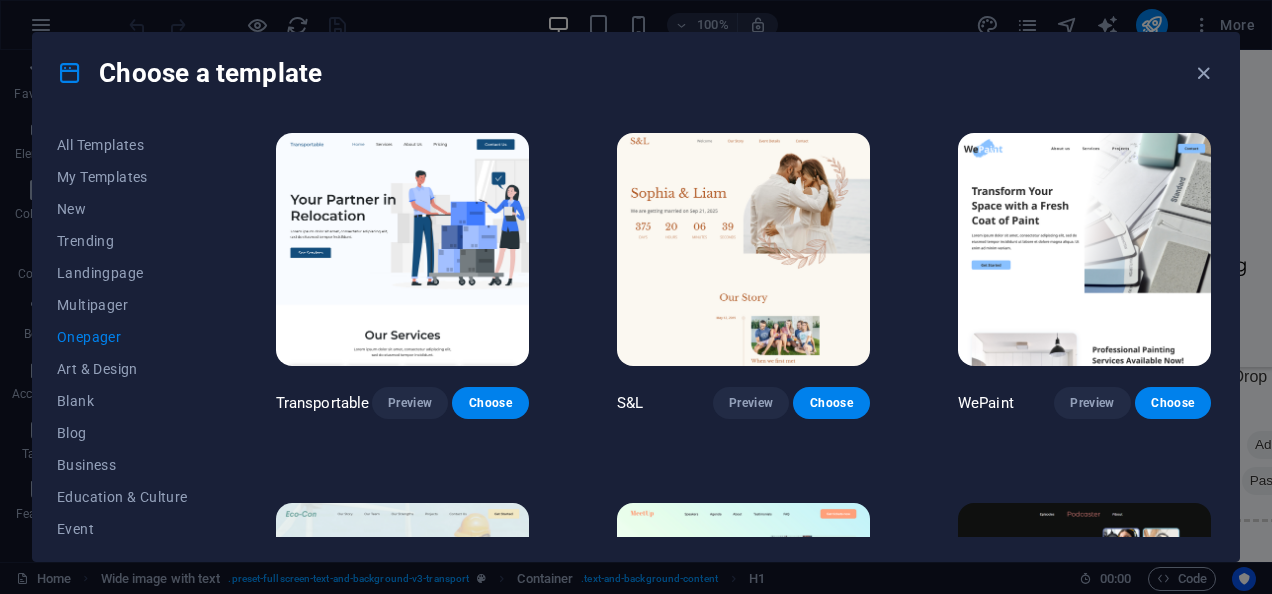 scroll, scrollTop: 358, scrollLeft: 0, axis: vertical 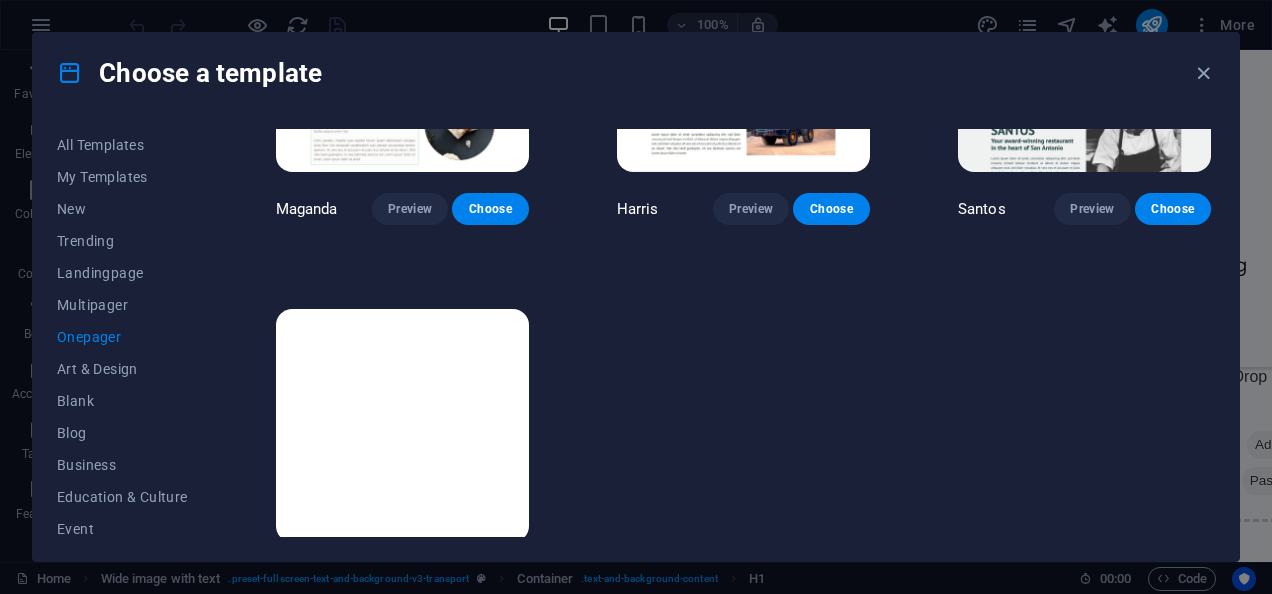click on "Preview" at bounding box center (410, 579) 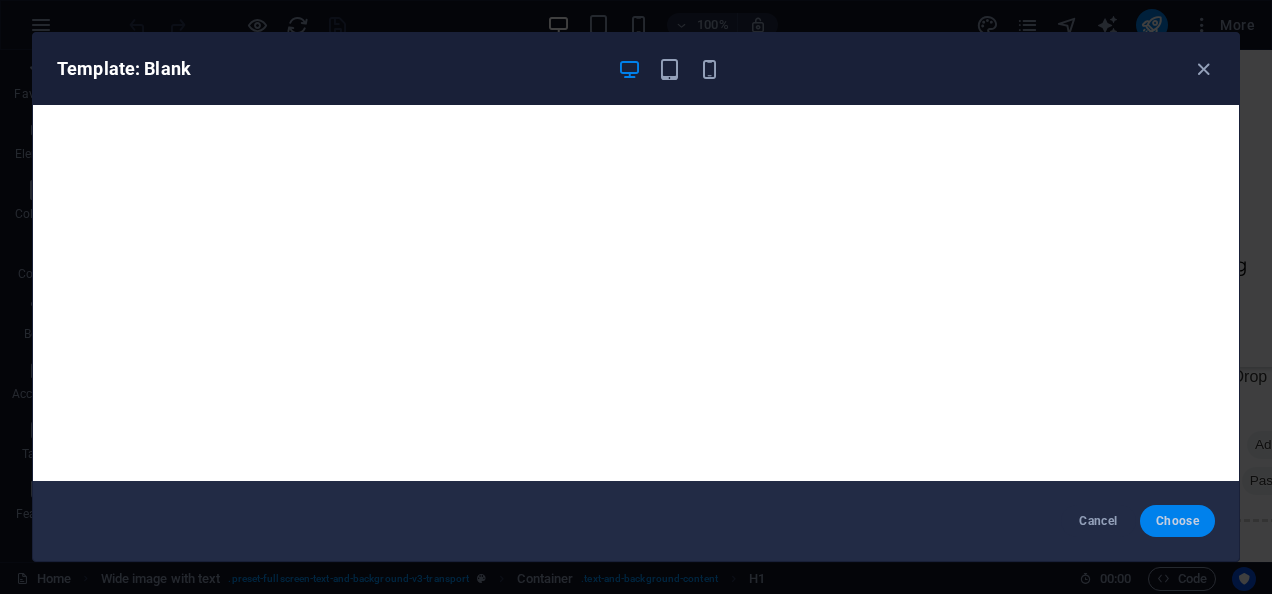 click on "Choose" at bounding box center (1177, 521) 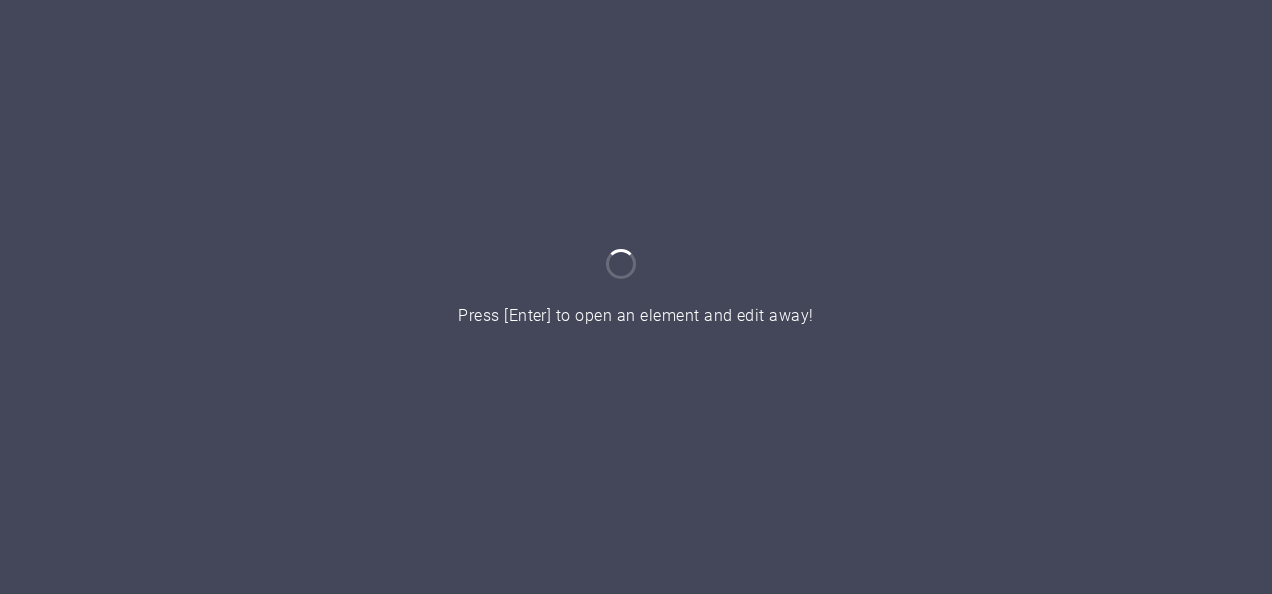 scroll, scrollTop: 0, scrollLeft: 0, axis: both 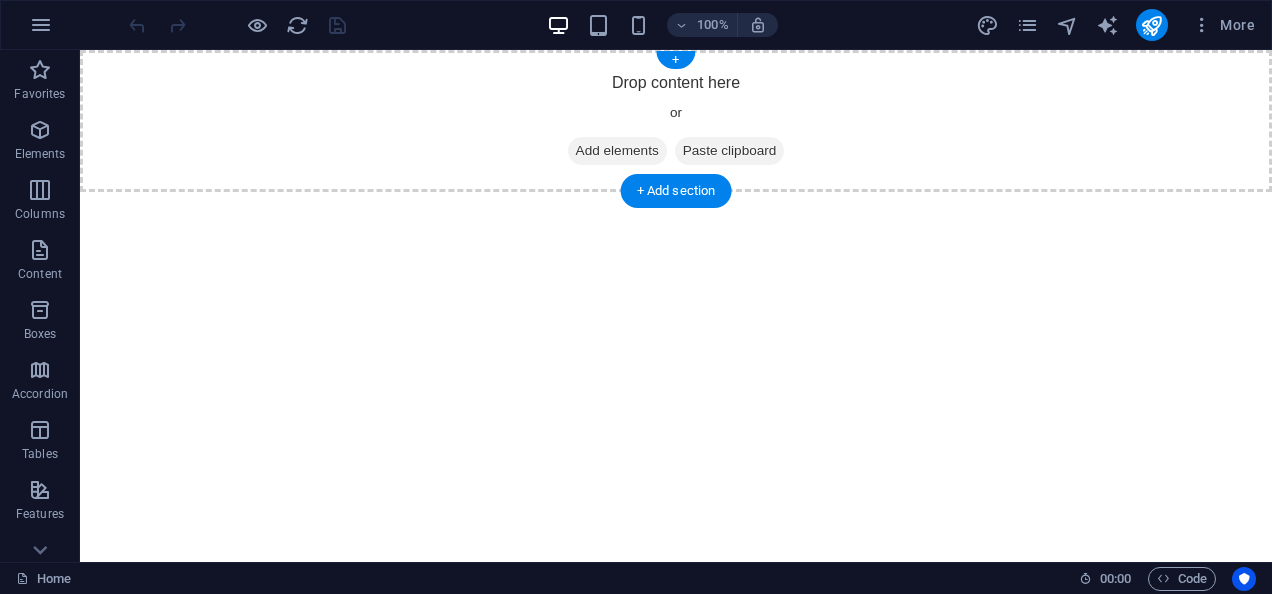 click on "Add elements" at bounding box center [617, 151] 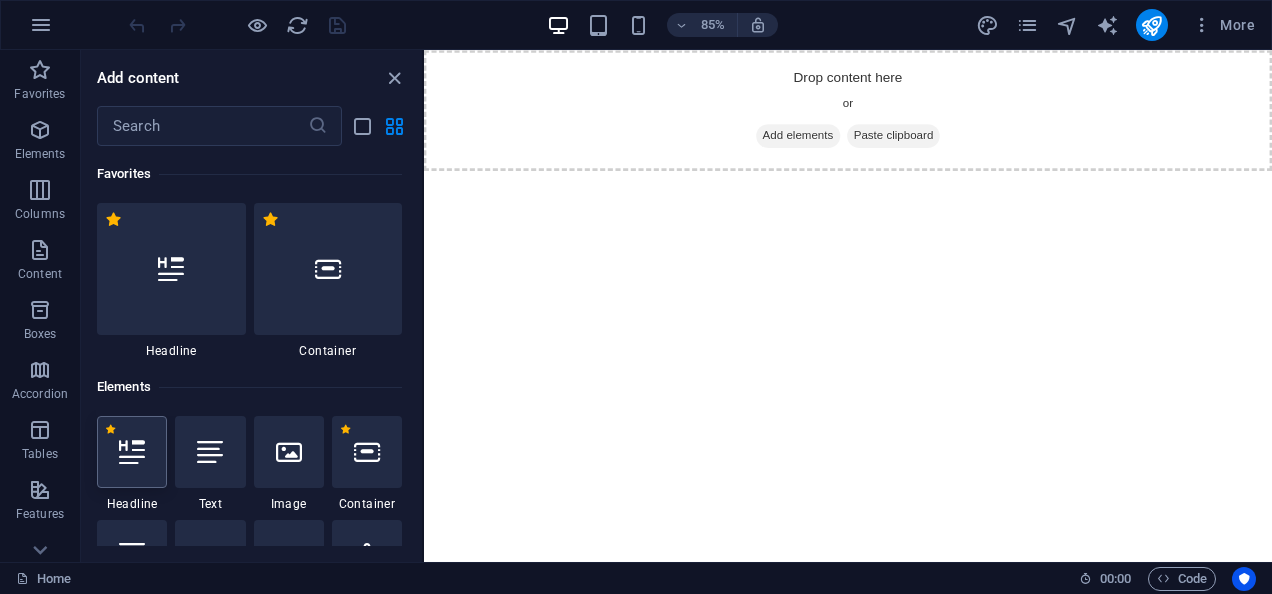 click at bounding box center [132, 452] 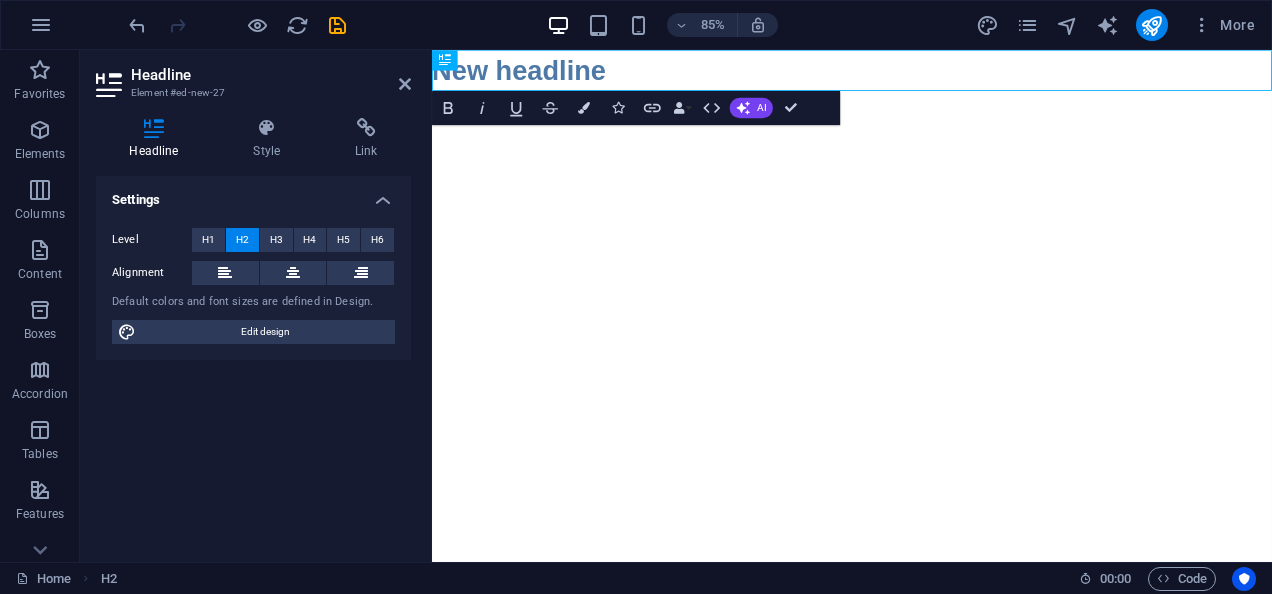 click on "Skip to main content
New headline" at bounding box center (926, 74) 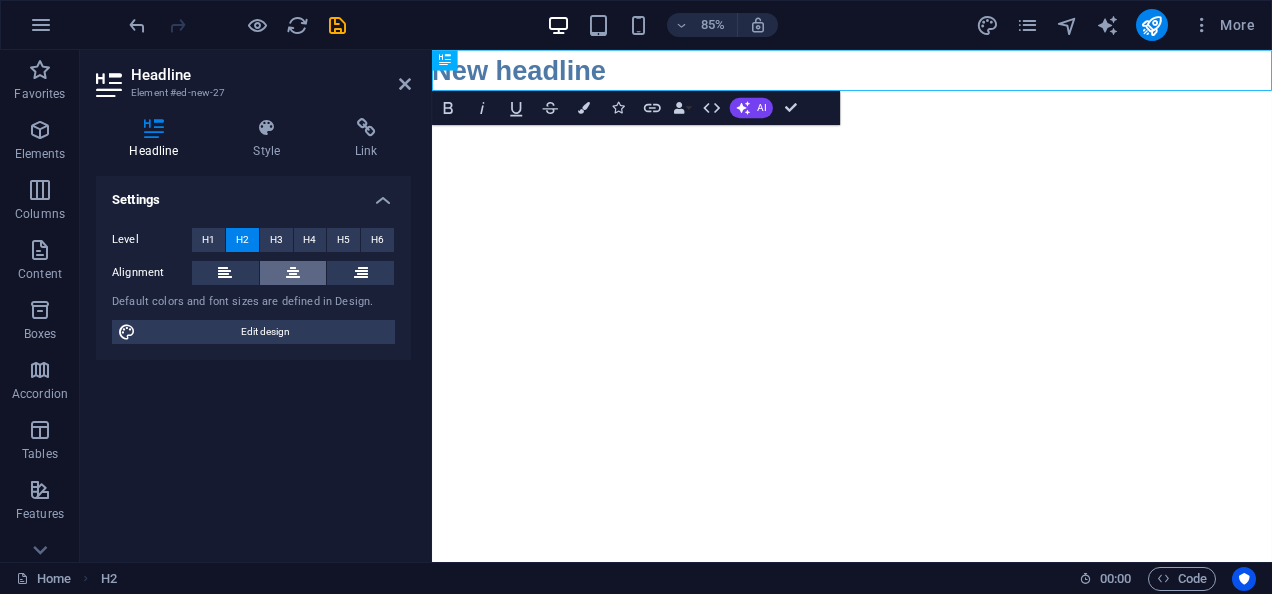 click at bounding box center (293, 273) 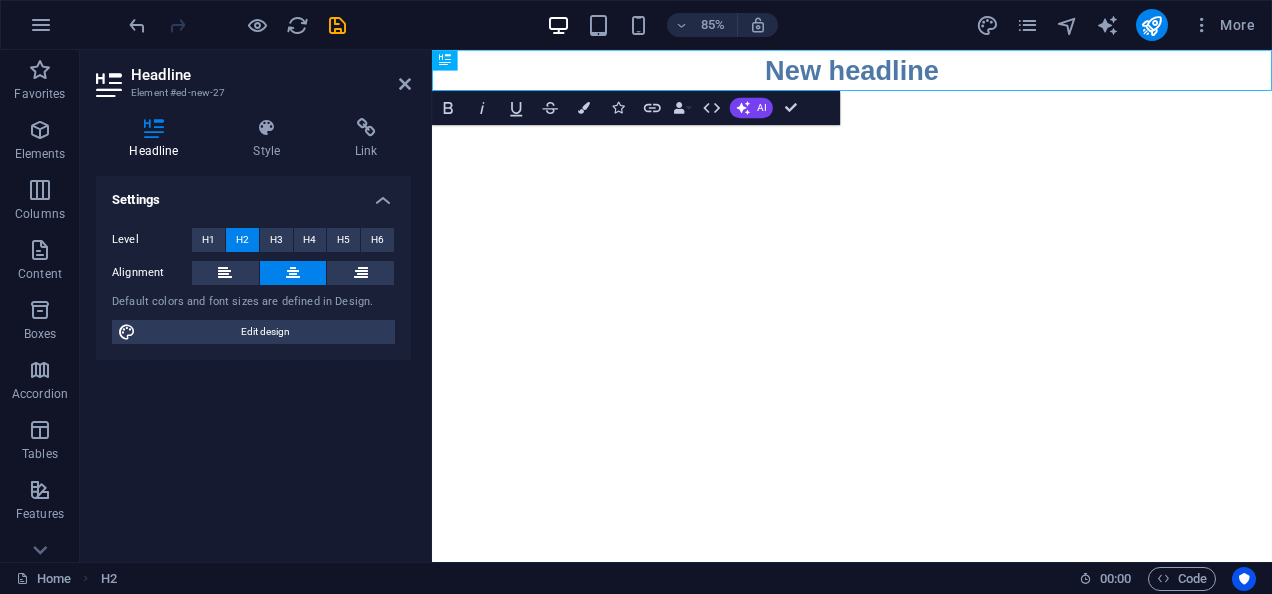 drag, startPoint x: 895, startPoint y: 112, endPoint x: 475, endPoint y: 177, distance: 425 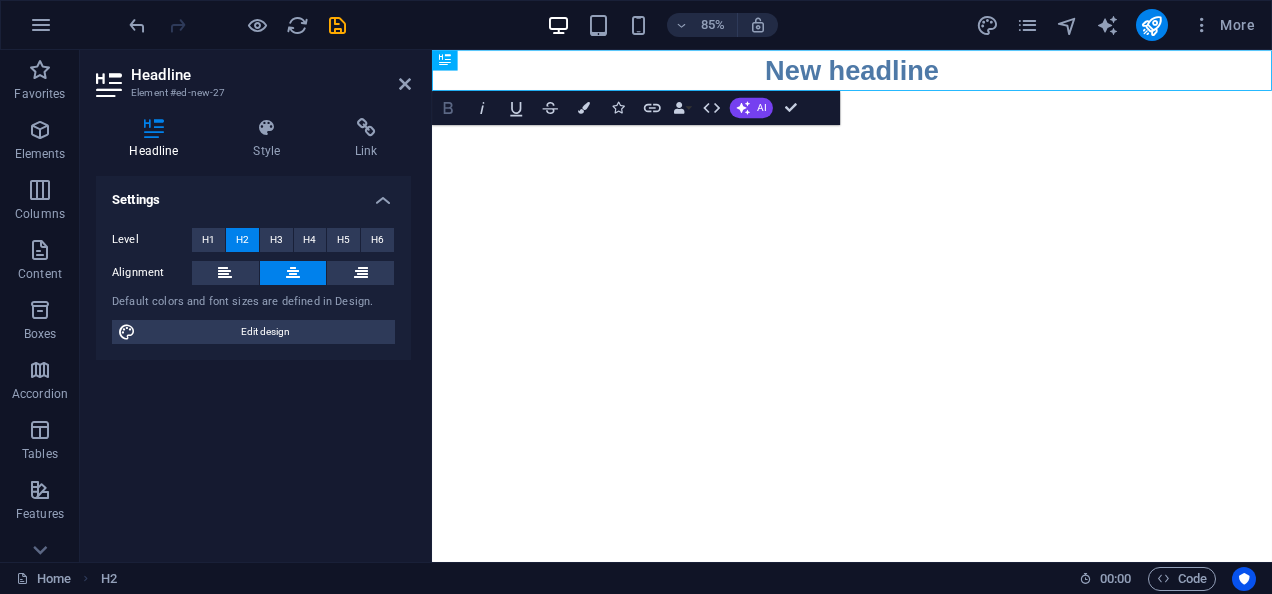 drag, startPoint x: 445, startPoint y: 60, endPoint x: 444, endPoint y: 112, distance: 52.009613 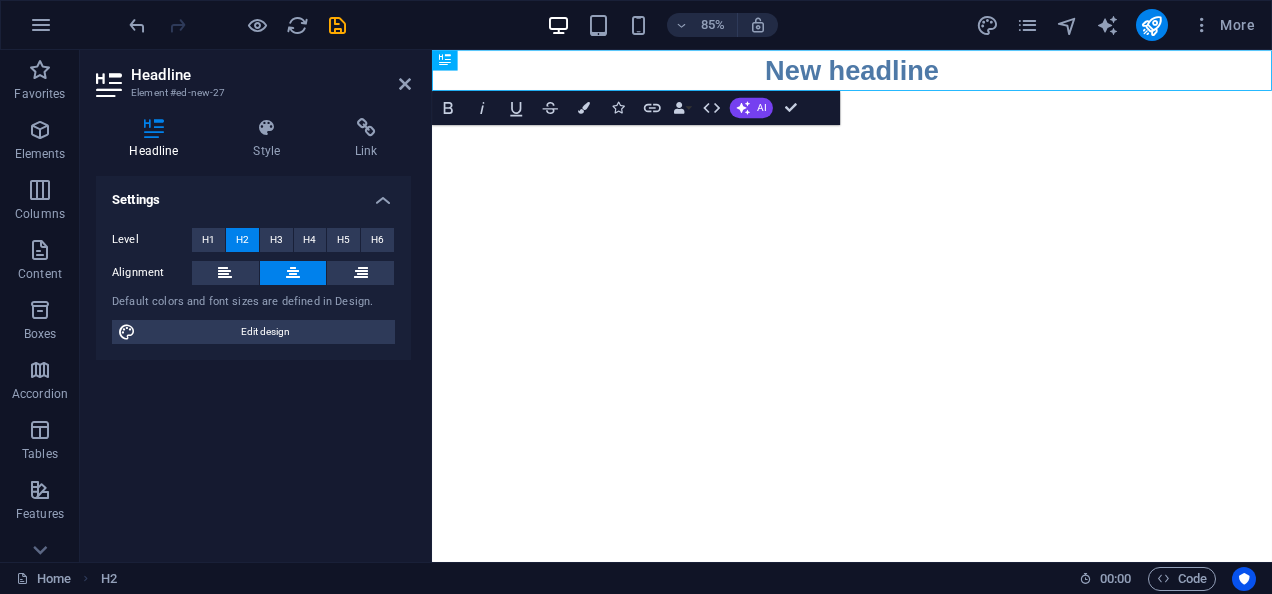 click on "New headline" at bounding box center (926, 74) 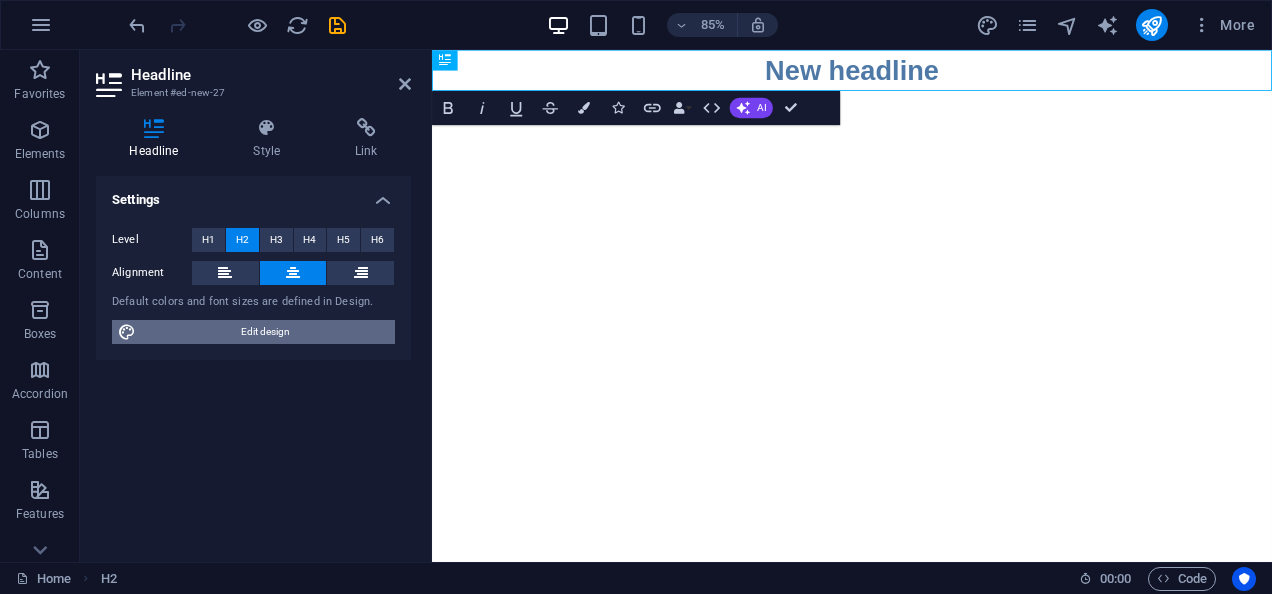 click on "Edit design" at bounding box center [265, 332] 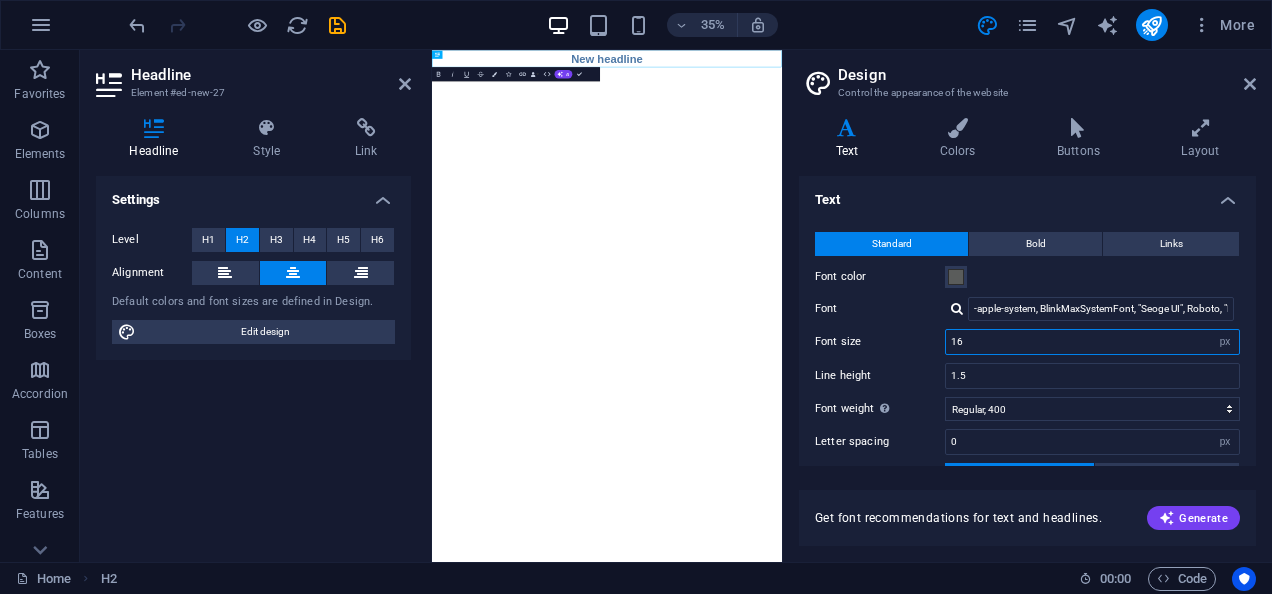 click on "16" at bounding box center [1092, 342] 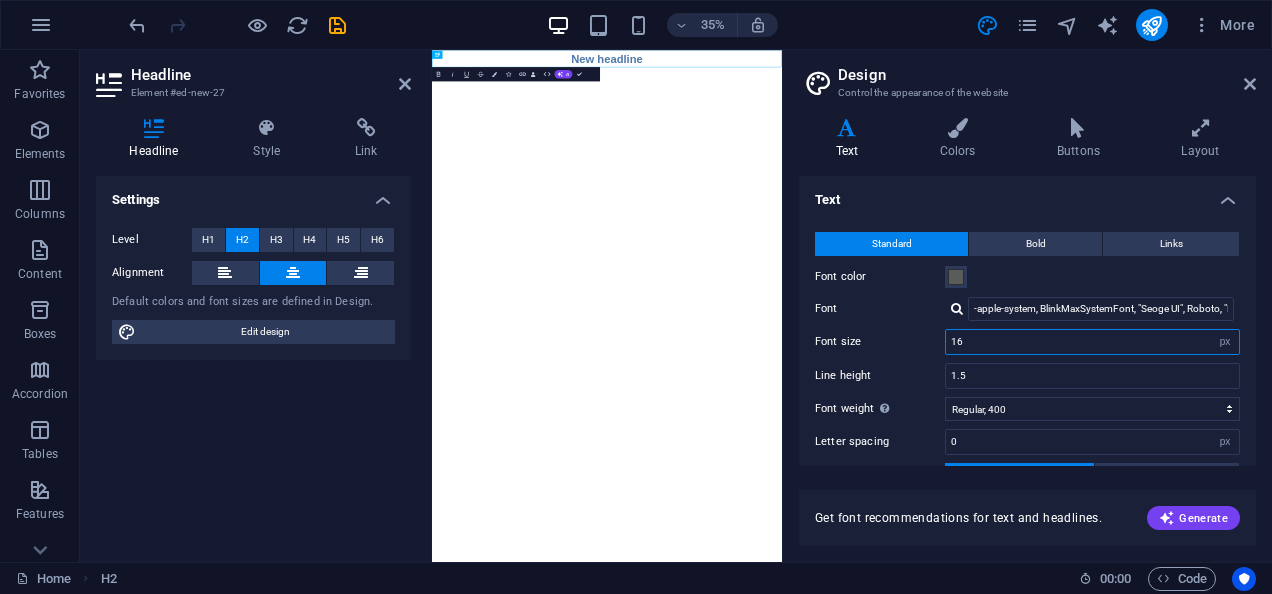 type on "1" 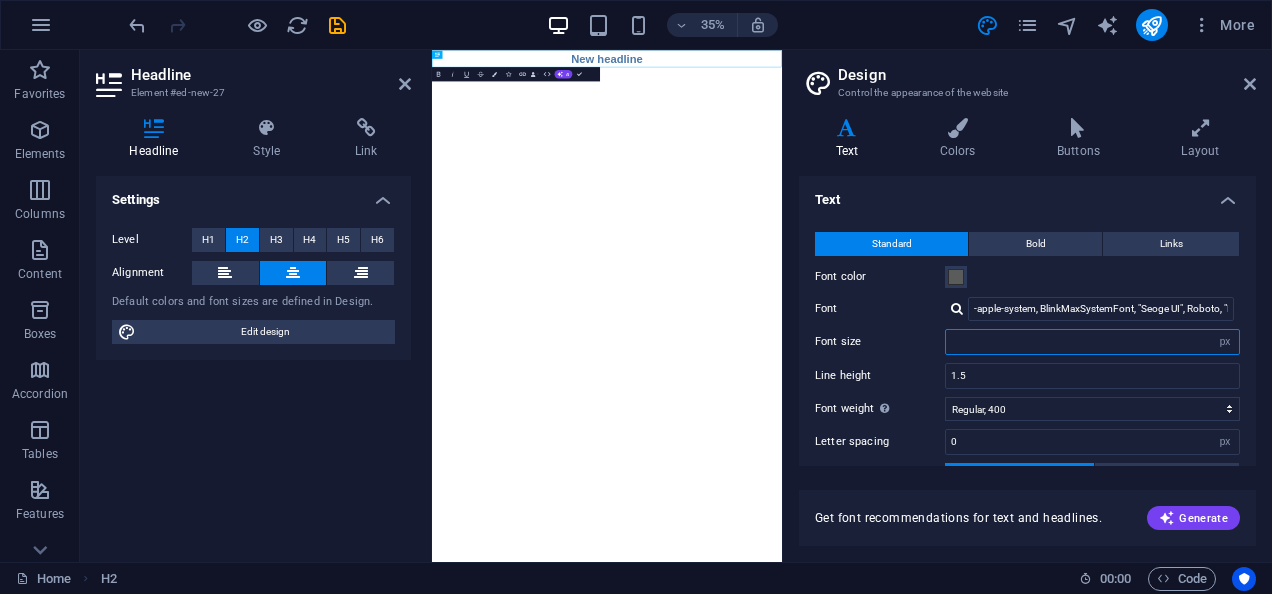 type on "3" 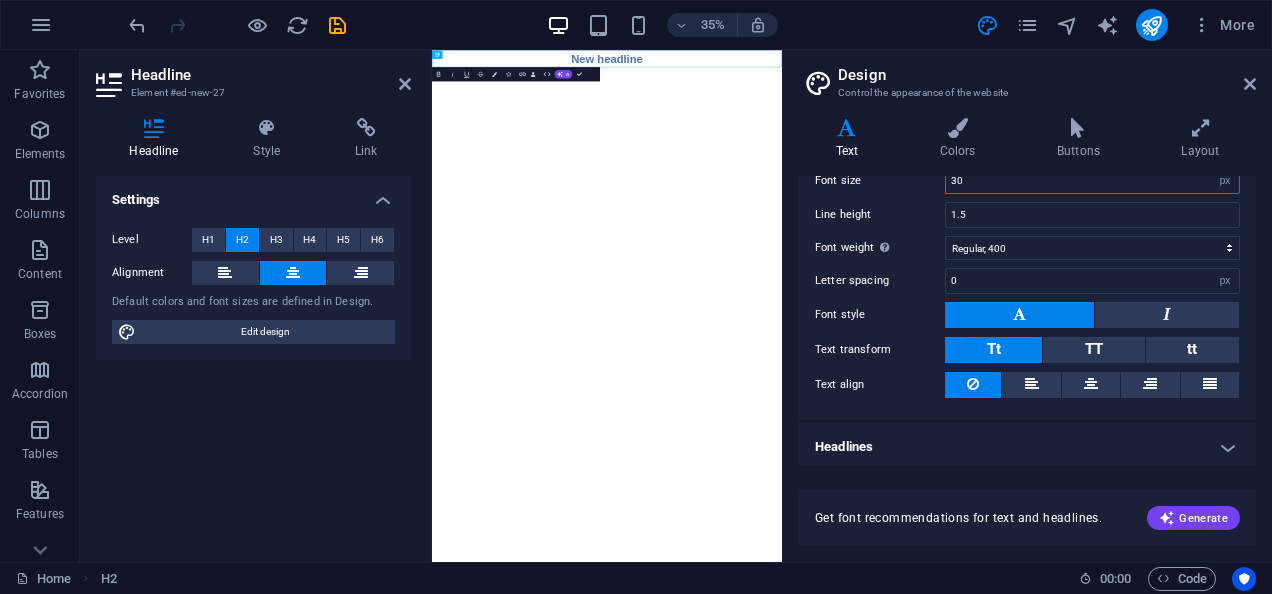 scroll, scrollTop: 0, scrollLeft: 0, axis: both 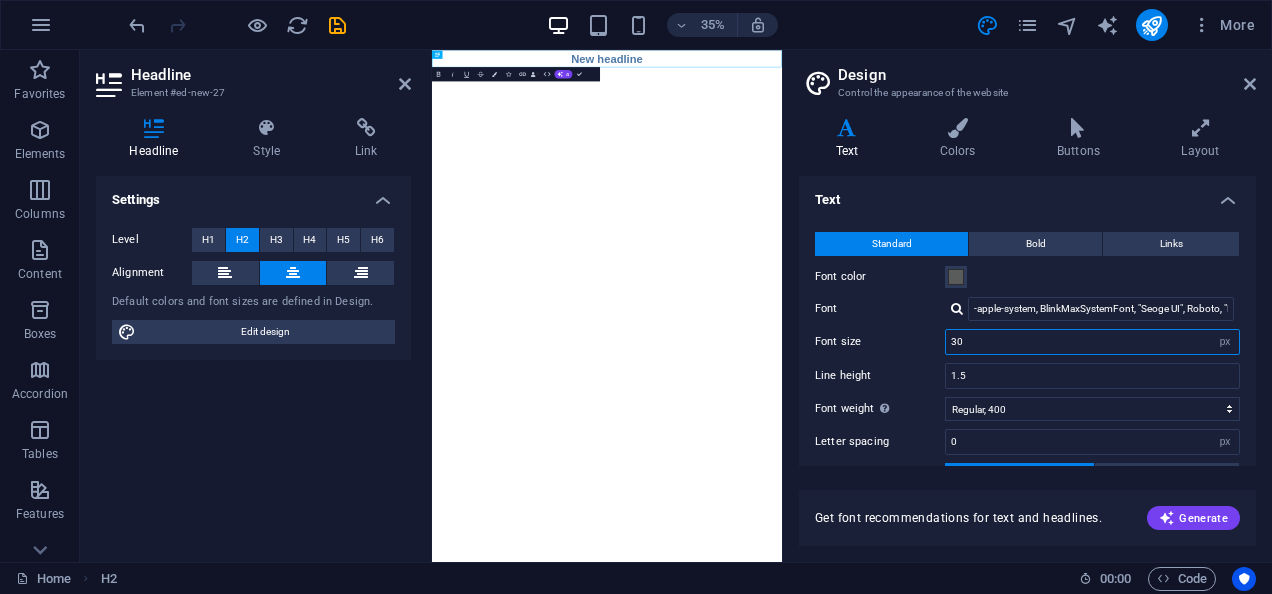 type on "30" 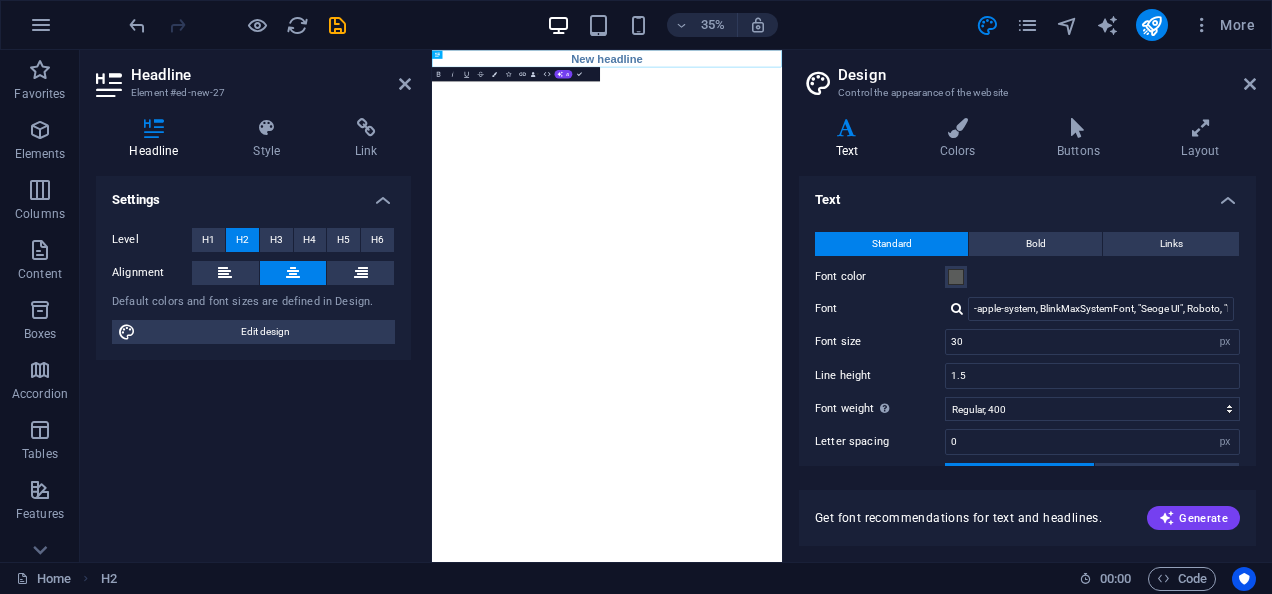 click on "Standard Bold Links Font color Font -apple-system, BlinkMaxSystemFont, "Seoge UI", Roboto, "Helvetica Neue", Arial, sans-serif Font size 30 rem px Line height 1.5 Font weight To display the font weight correctly, it may need to be enabled.  Manage Fonts Thin, 100 Extra-light, 200 Light, 300 Regular, 400 Medium, 500 Semi-bold, 600 Bold, 700 Extra-bold, 800 Black, 900 Letter spacing 0 rem px Font style Text transform Tt TT tt Text align Font weight To display the font weight correctly, it may need to be enabled.  Manage Fonts Thin, 100 Extra-light, 200 Light, 300 Regular, 400 Medium, 500 Semi-bold, 600 Bold, 700 Extra-bold, 800 Black, 900 Default Hover / Active Font color Font color Decoration None Decoration None Transition duration 0.3 s Transition function Ease Ease In Ease Out Ease In/Ease Out Linear" at bounding box center [1027, 396] 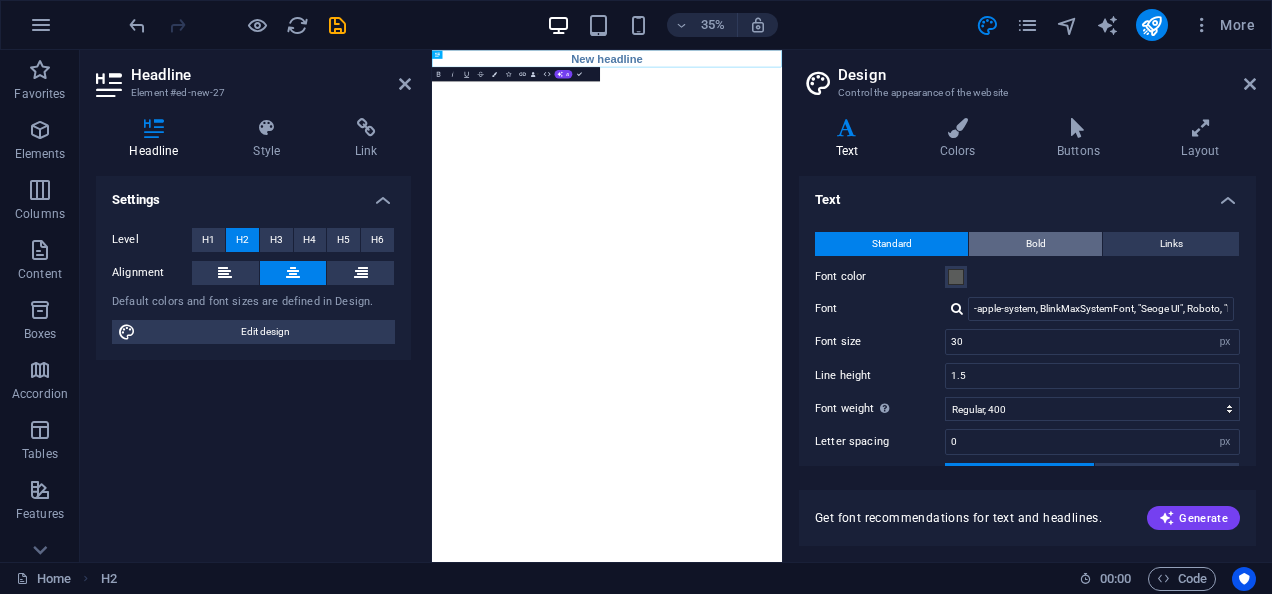 click on "Bold" at bounding box center [1035, 244] 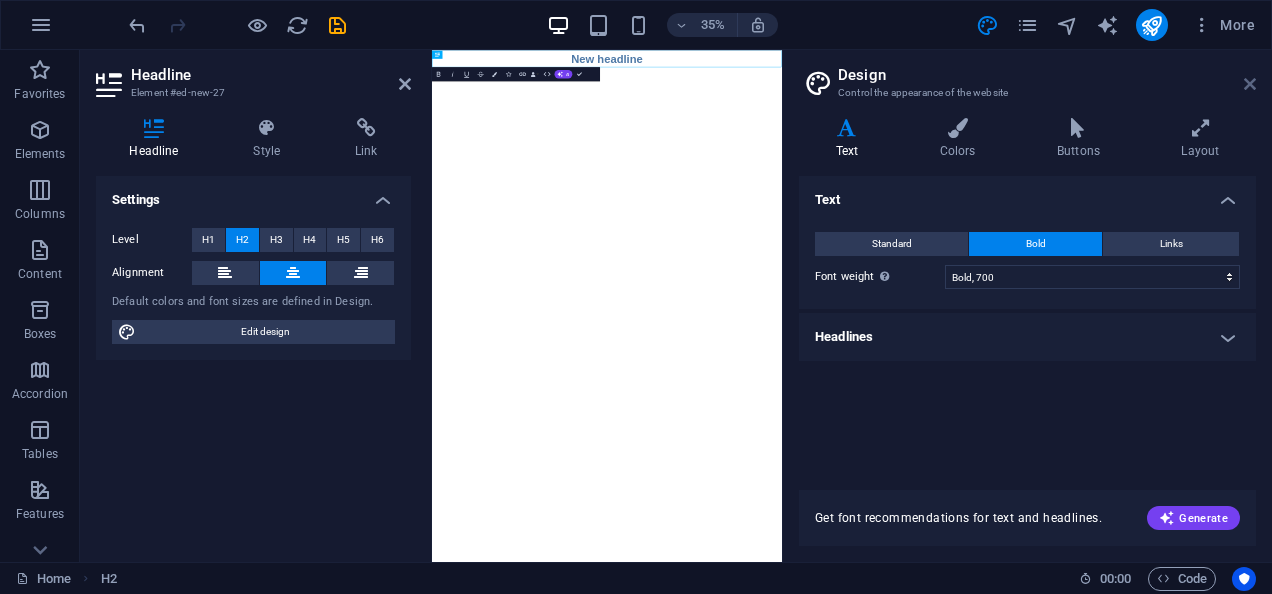 click at bounding box center [1250, 84] 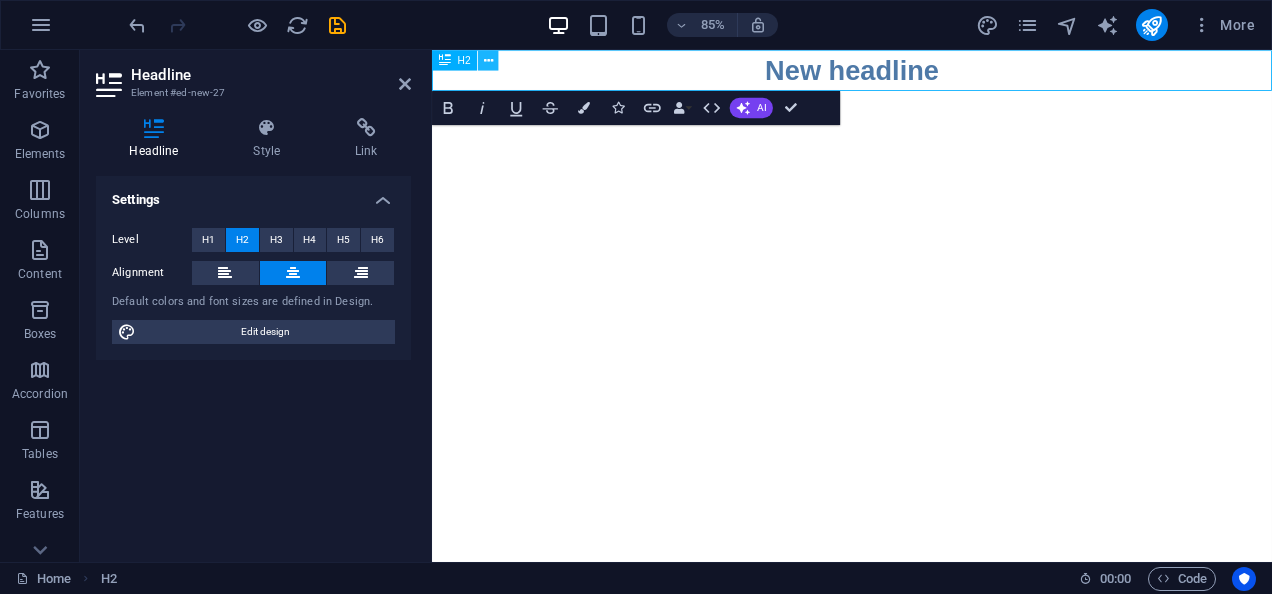 click at bounding box center (488, 60) 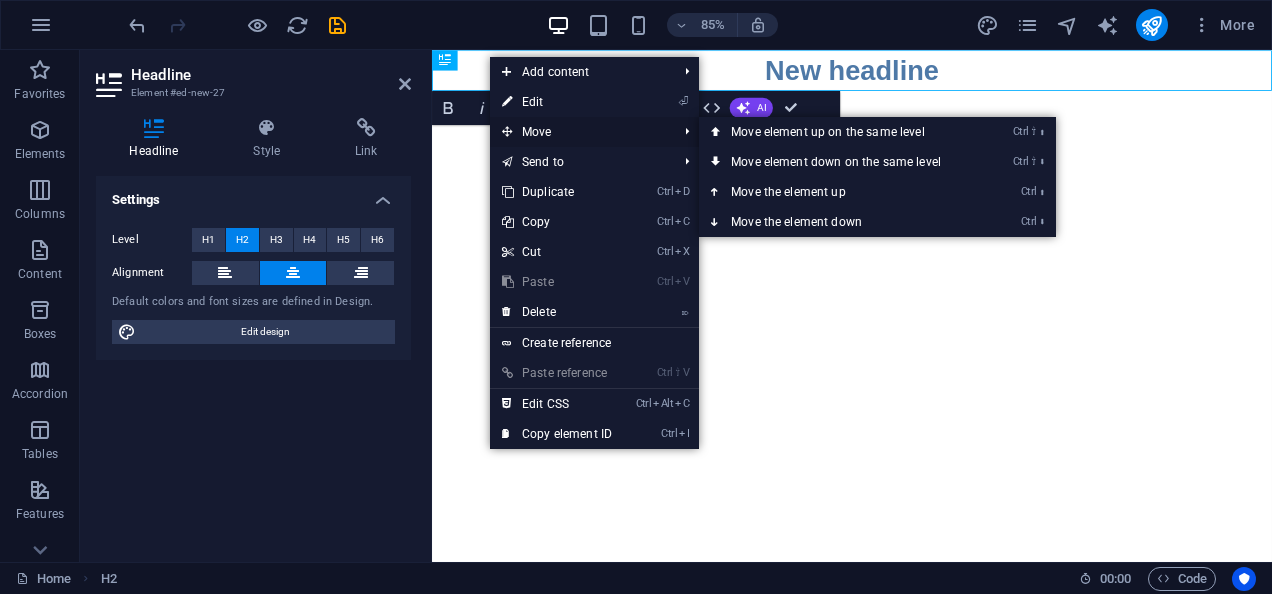 click on "Move" at bounding box center (579, 132) 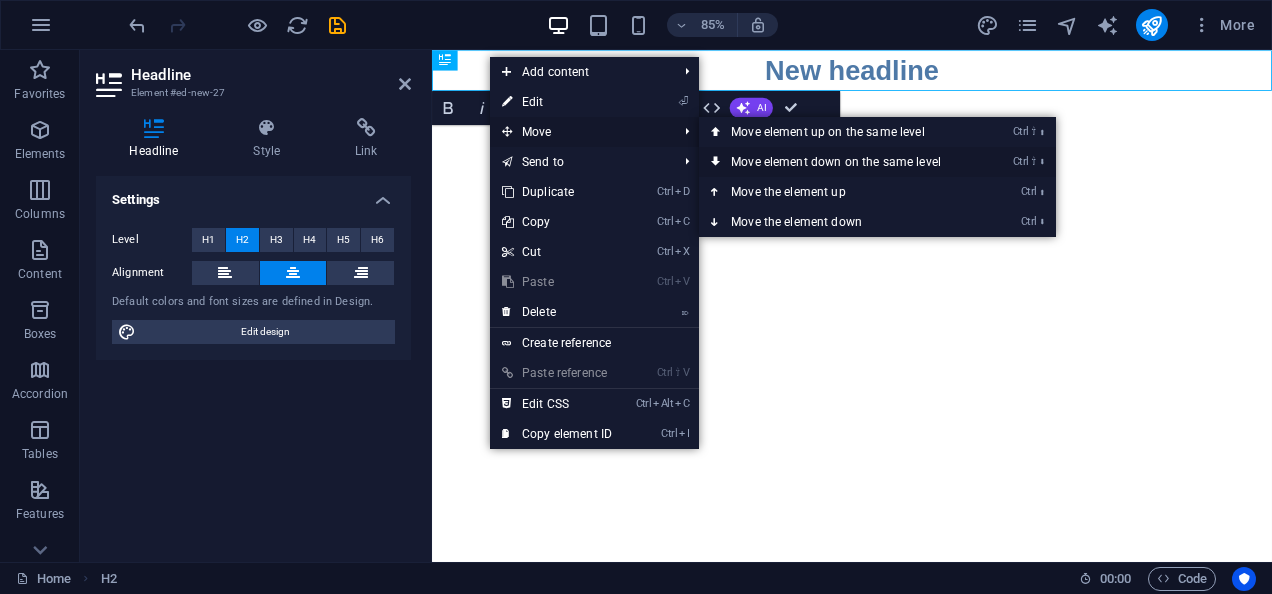 click on "Ctrl ⇧ ⬇  Move element down on the same level" at bounding box center (840, 162) 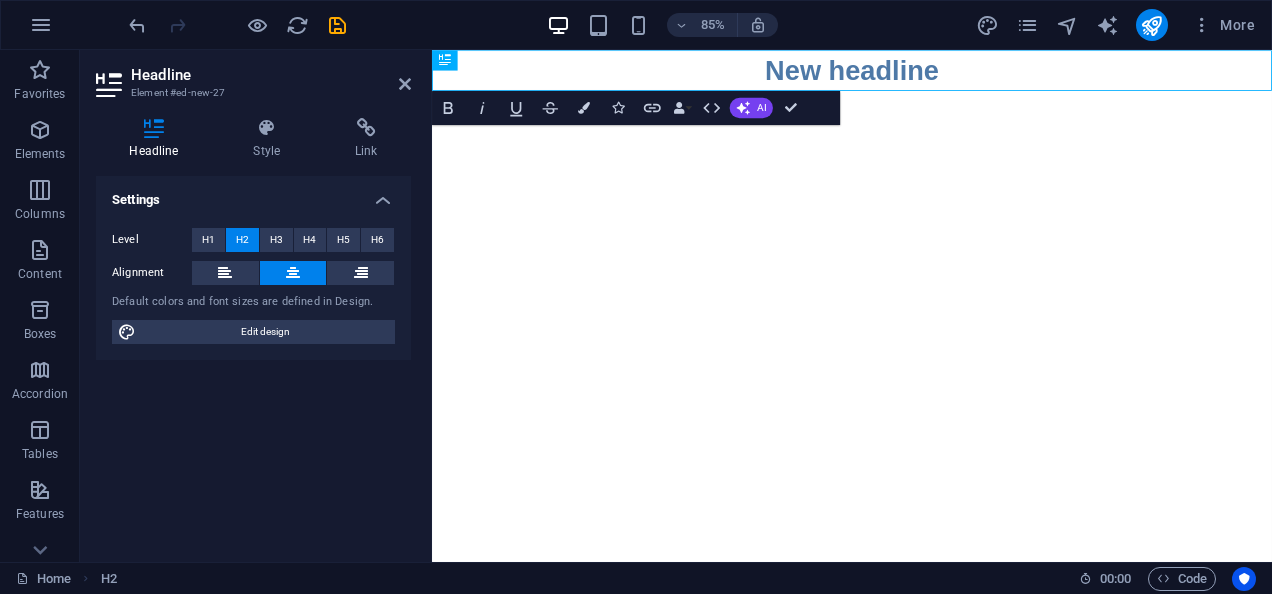 drag, startPoint x: 898, startPoint y: 113, endPoint x: 524, endPoint y: 257, distance: 400.76428 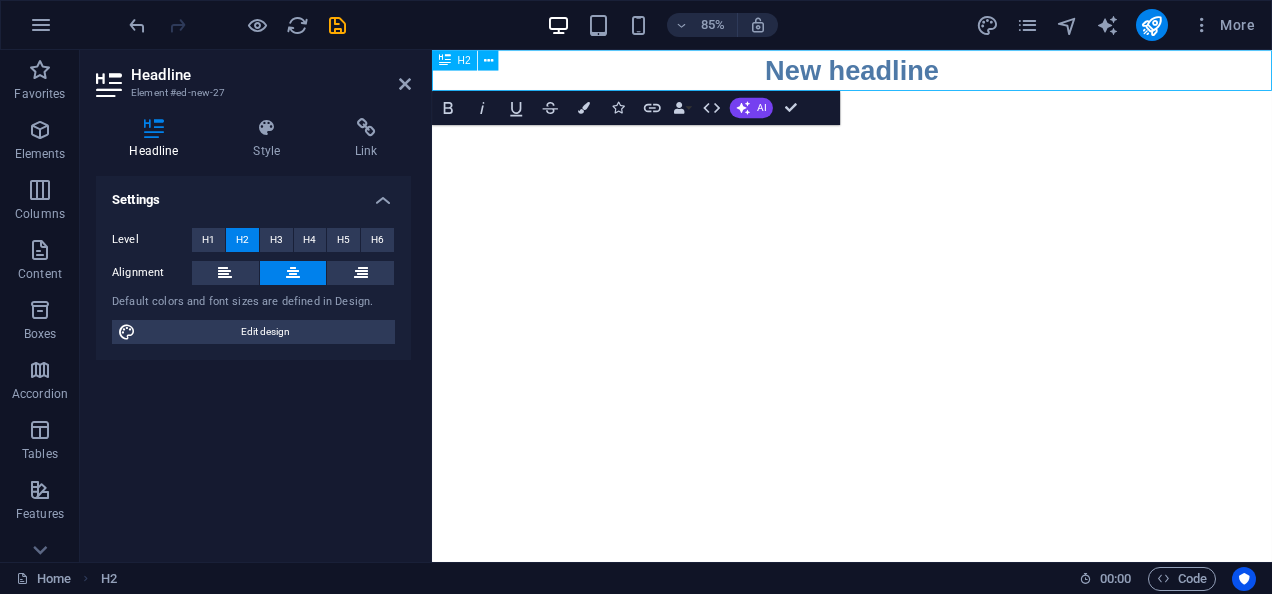 click on "H2" at bounding box center (464, 60) 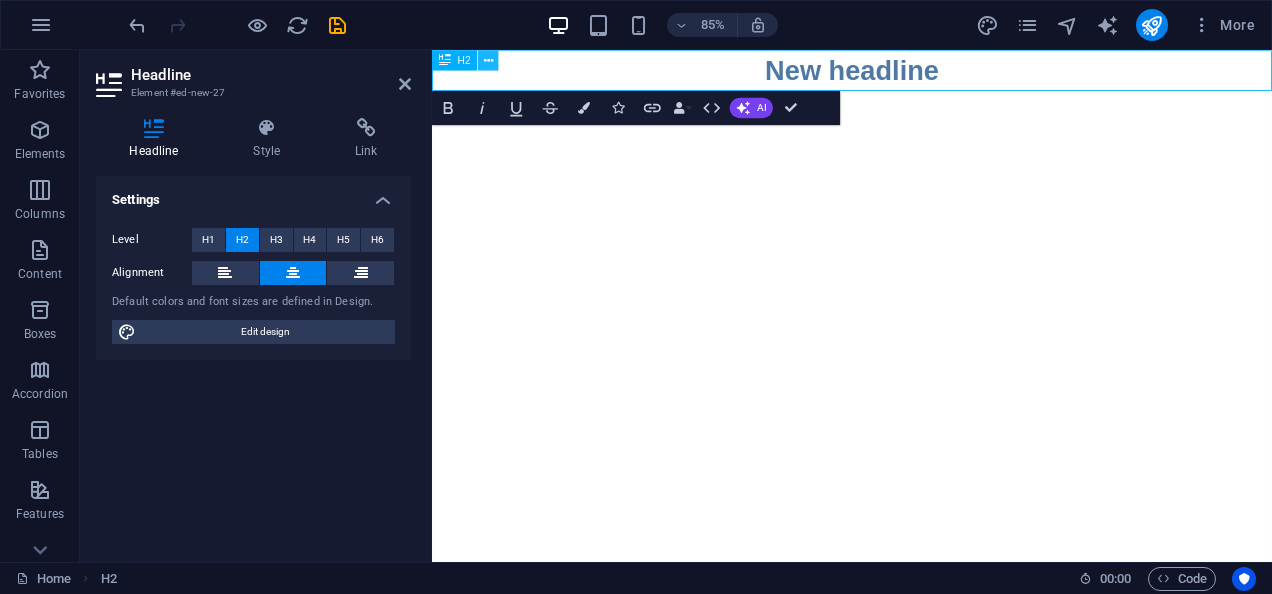 click at bounding box center [488, 60] 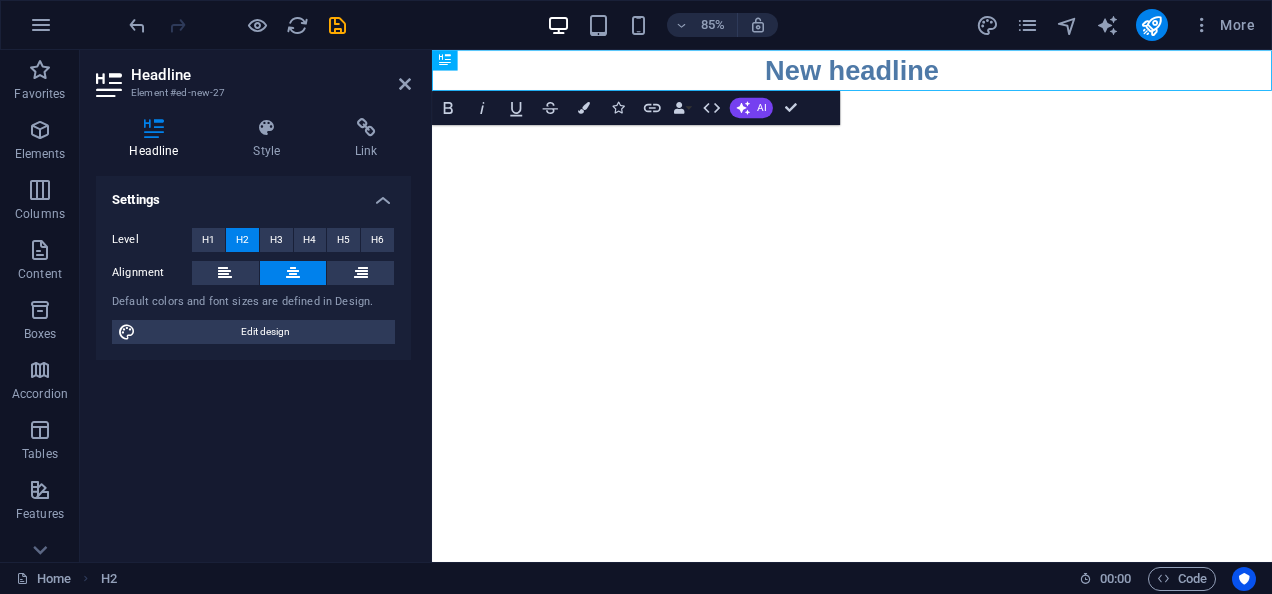 click on "Skip to main content
New headline" at bounding box center (926, 74) 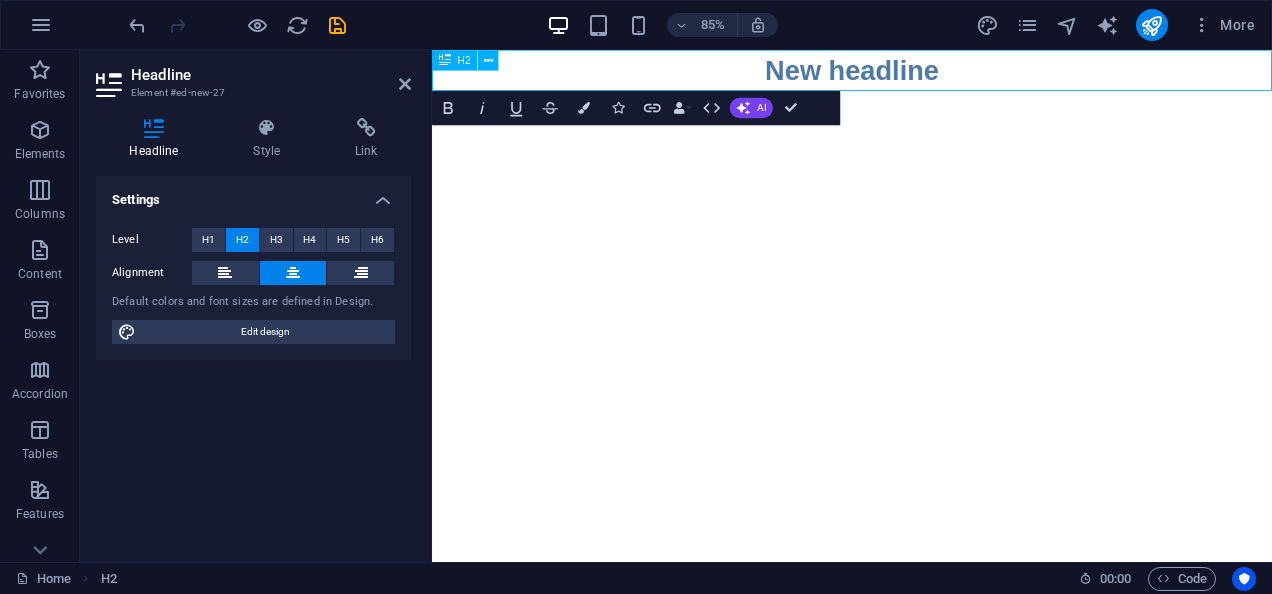 click on "New headline" at bounding box center (926, 74) 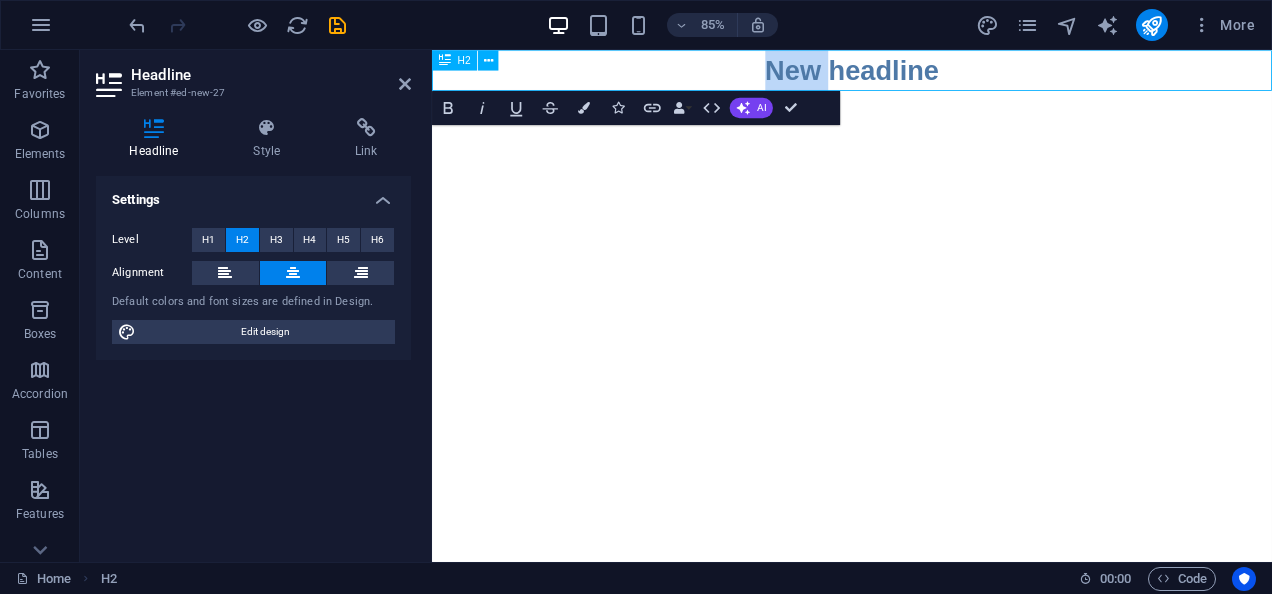 click on "New headline" at bounding box center [926, 74] 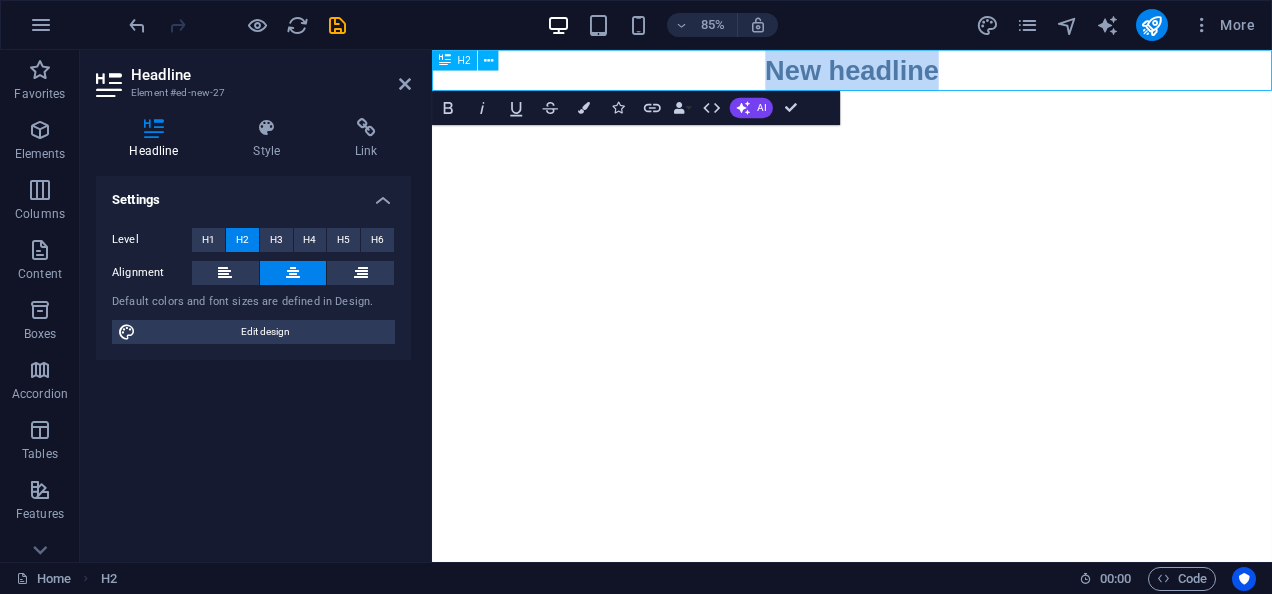 click on "New headline" at bounding box center (926, 74) 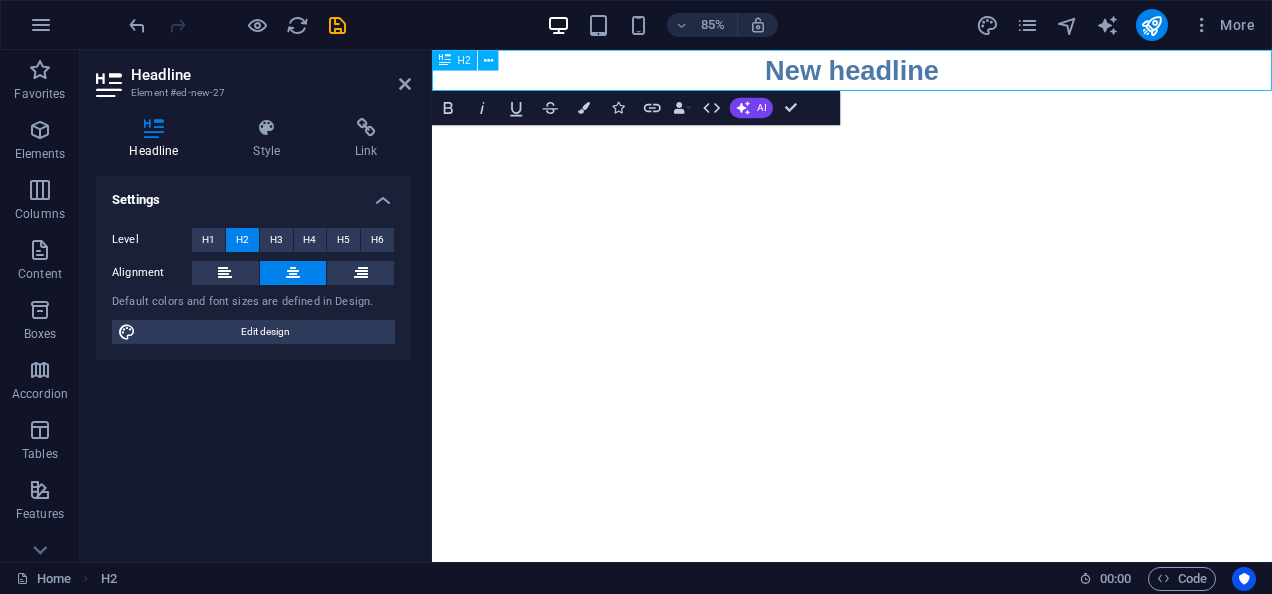 type 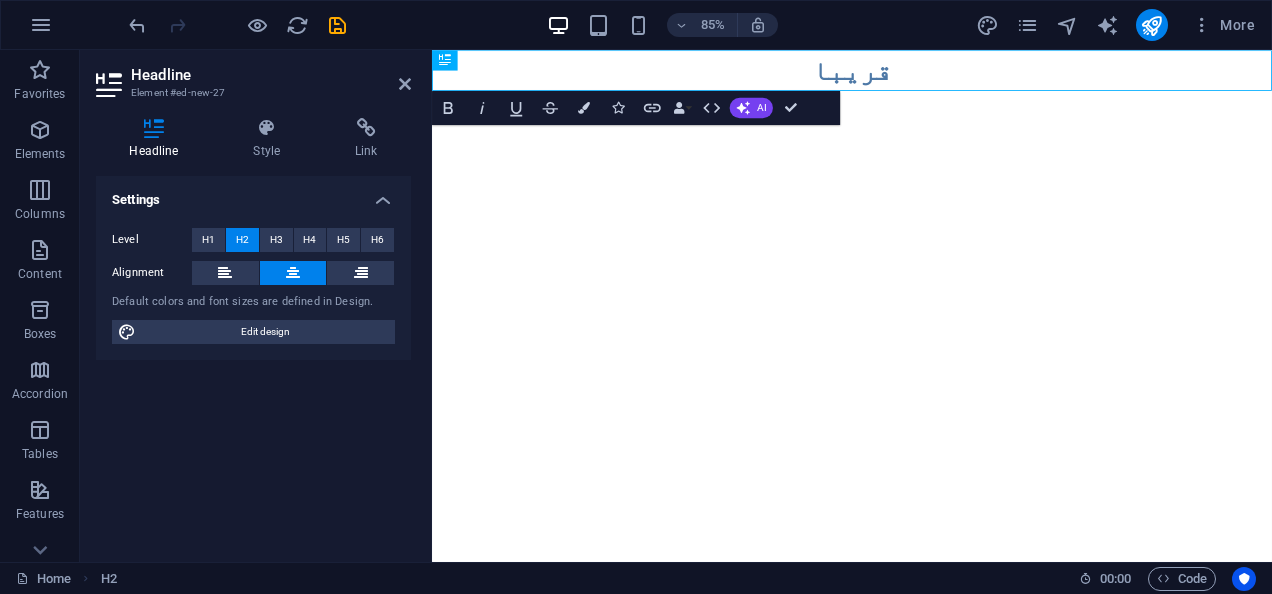 click on "Skip to main content
​قريبا" at bounding box center [926, 74] 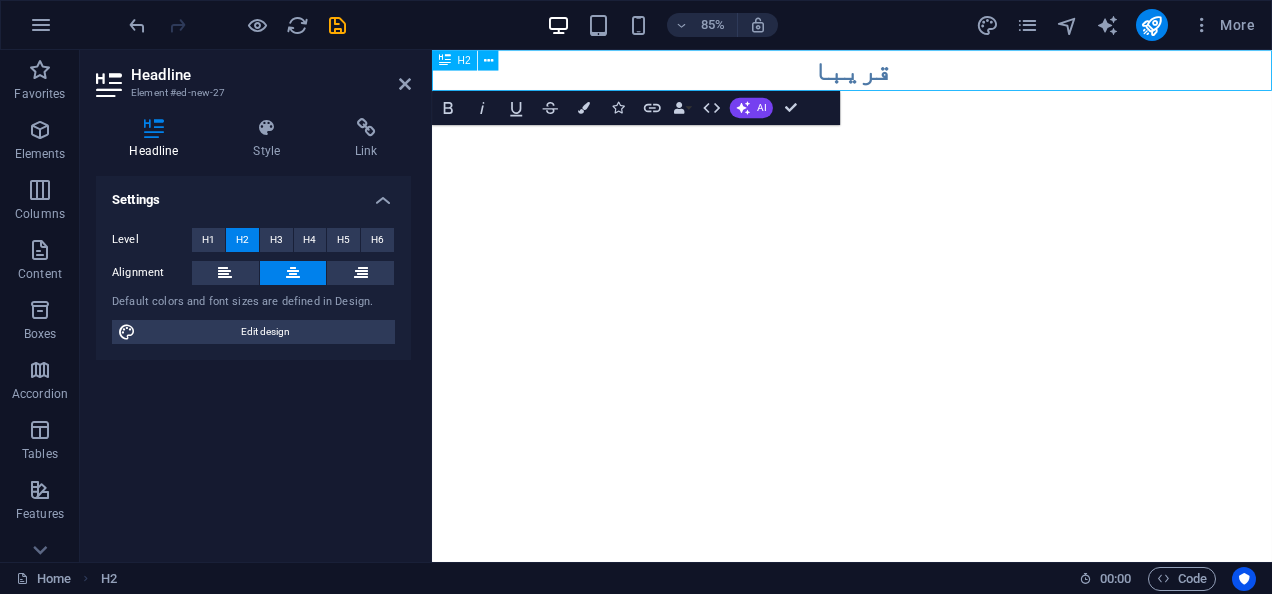 click on "​قريبا" at bounding box center [926, 74] 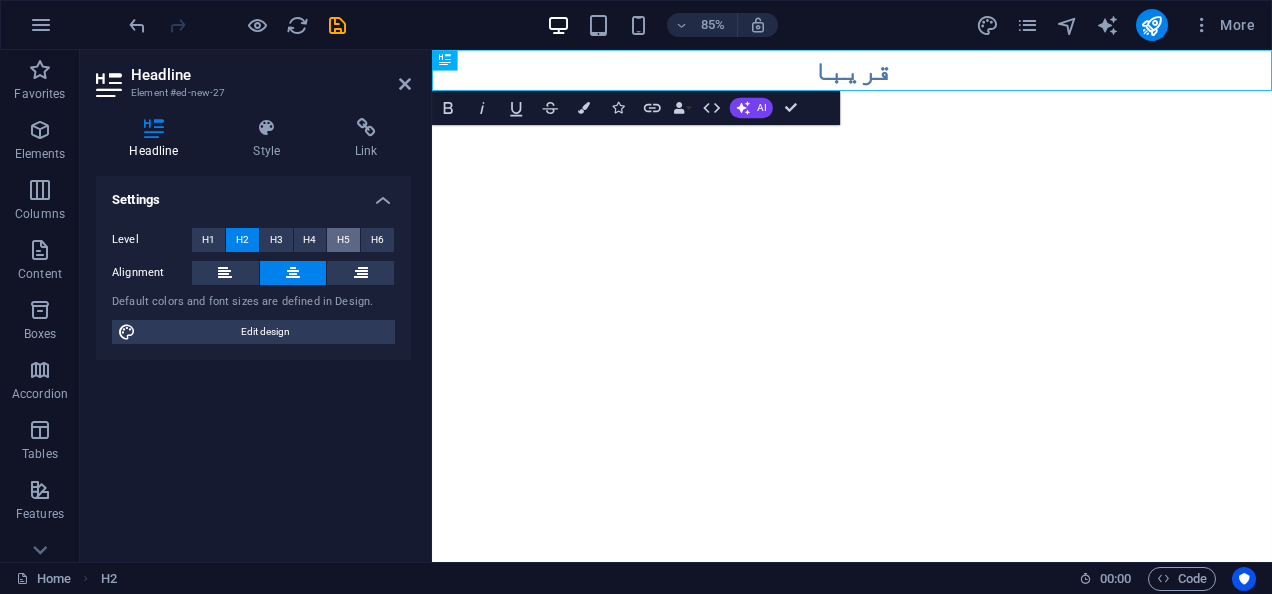 click on "H5" at bounding box center (343, 240) 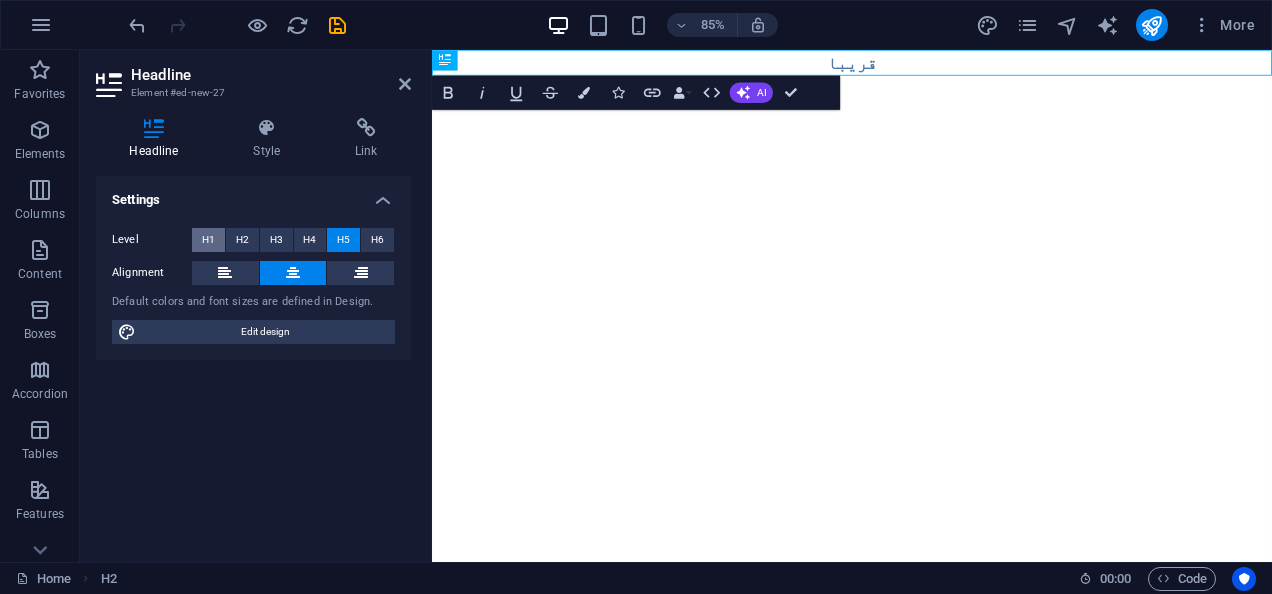 click on "H1" at bounding box center (208, 240) 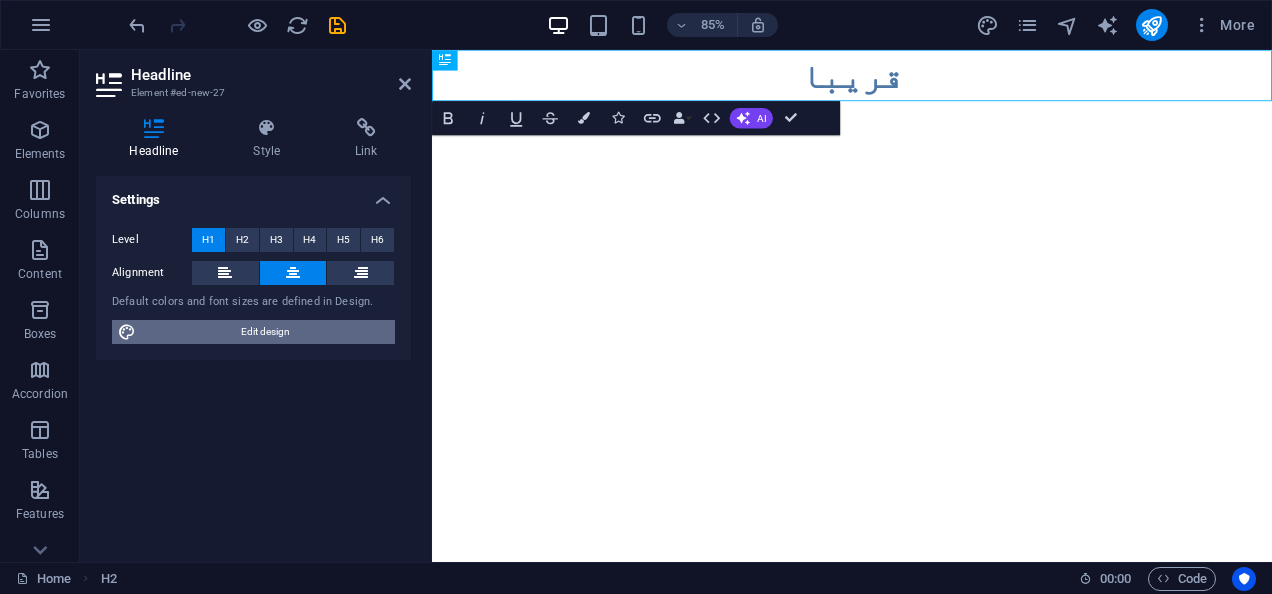 click on "Edit design" at bounding box center (265, 332) 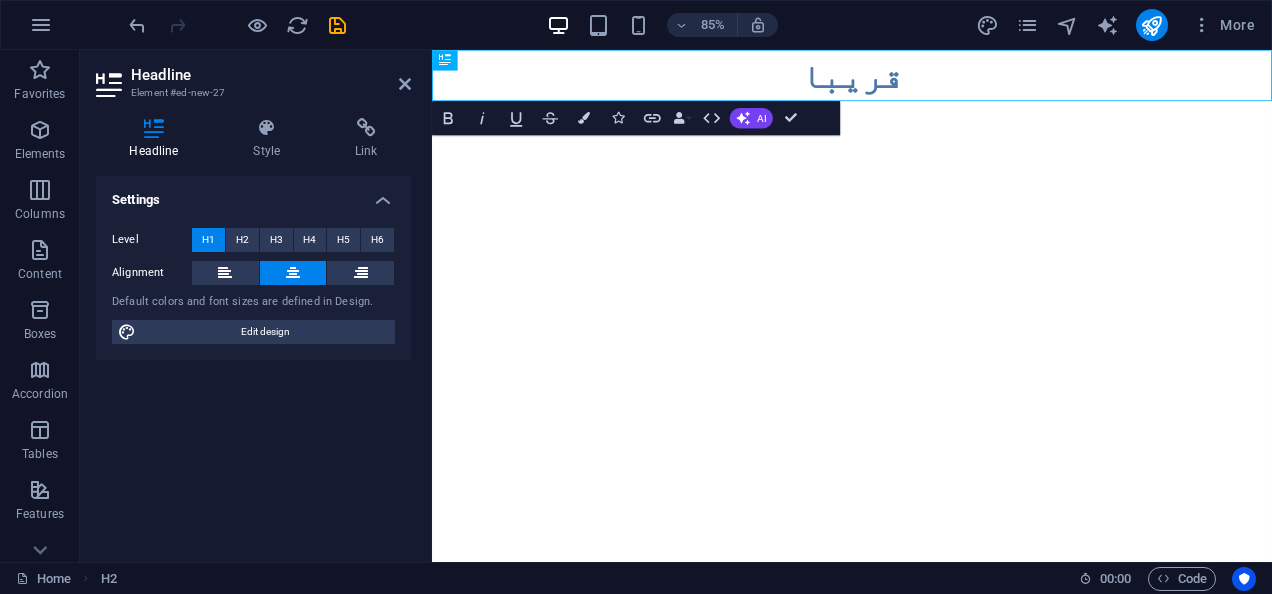 select on "700" 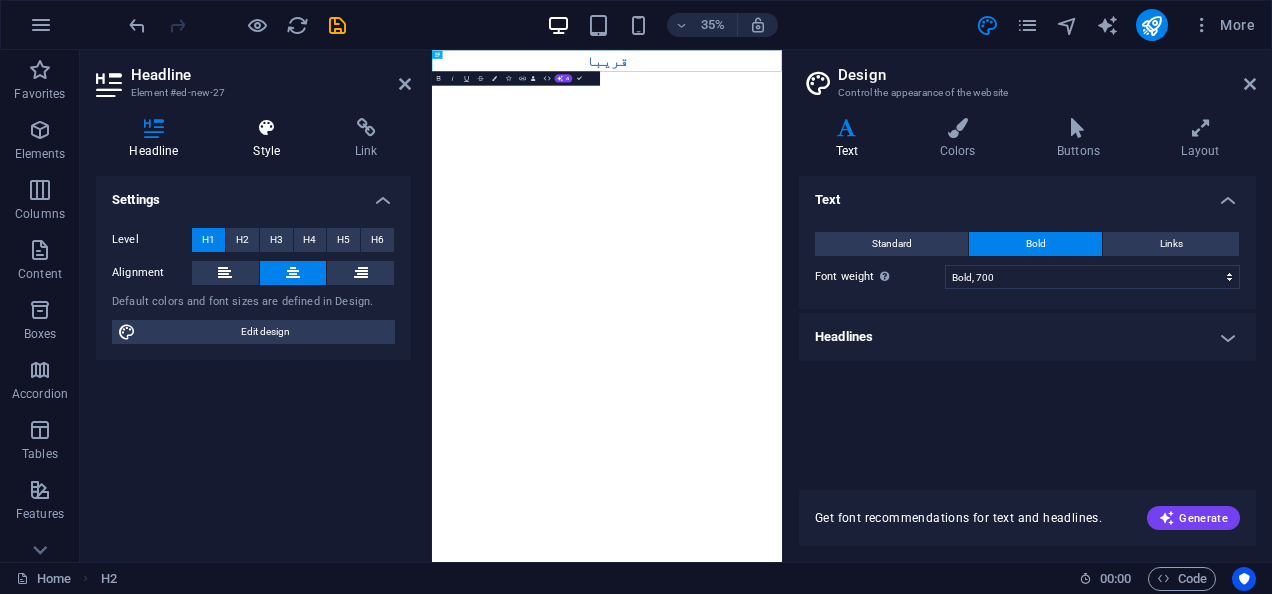 click on "Style" at bounding box center [271, 139] 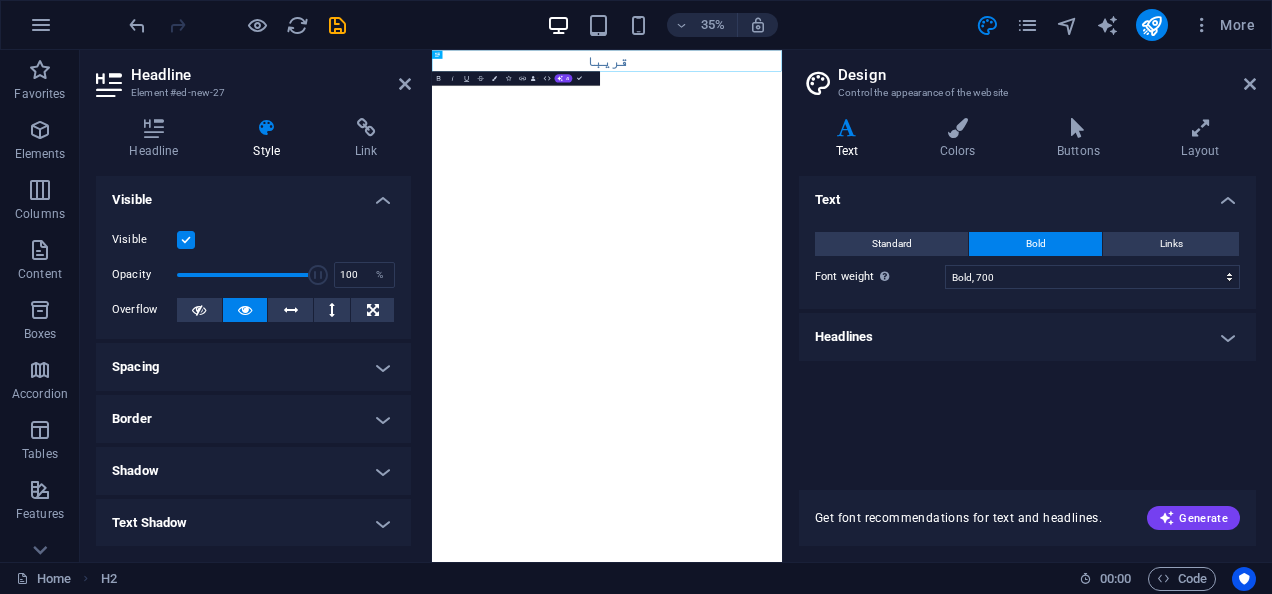 click on "Design Control the appearance of the website" at bounding box center (1029, 76) 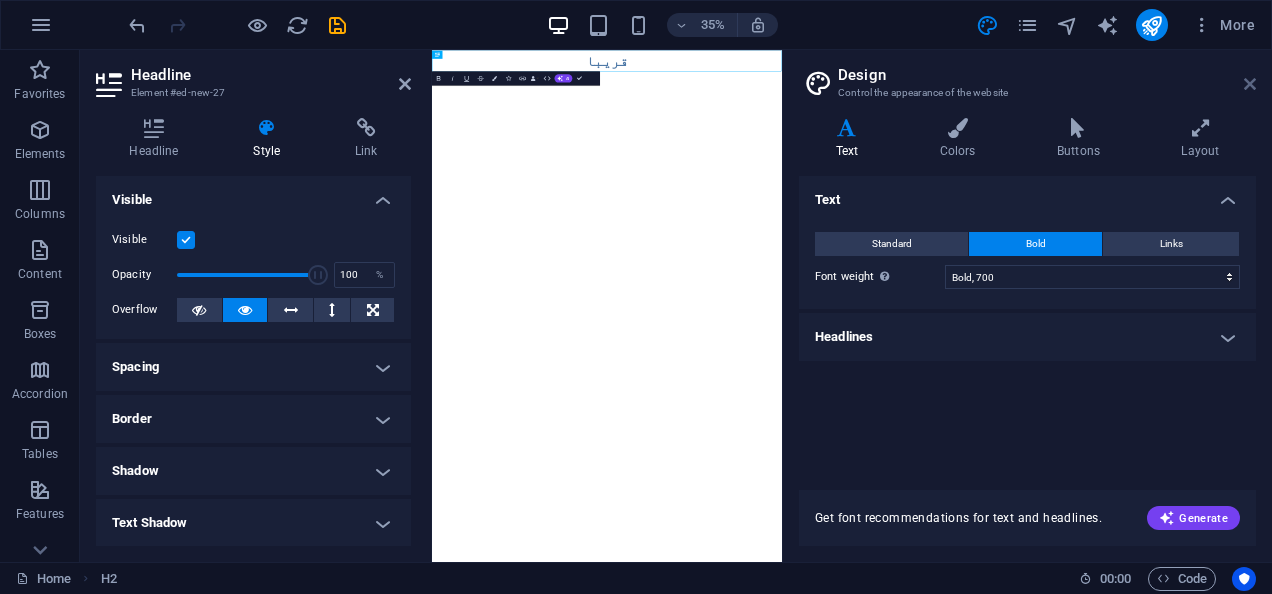 click at bounding box center (1250, 84) 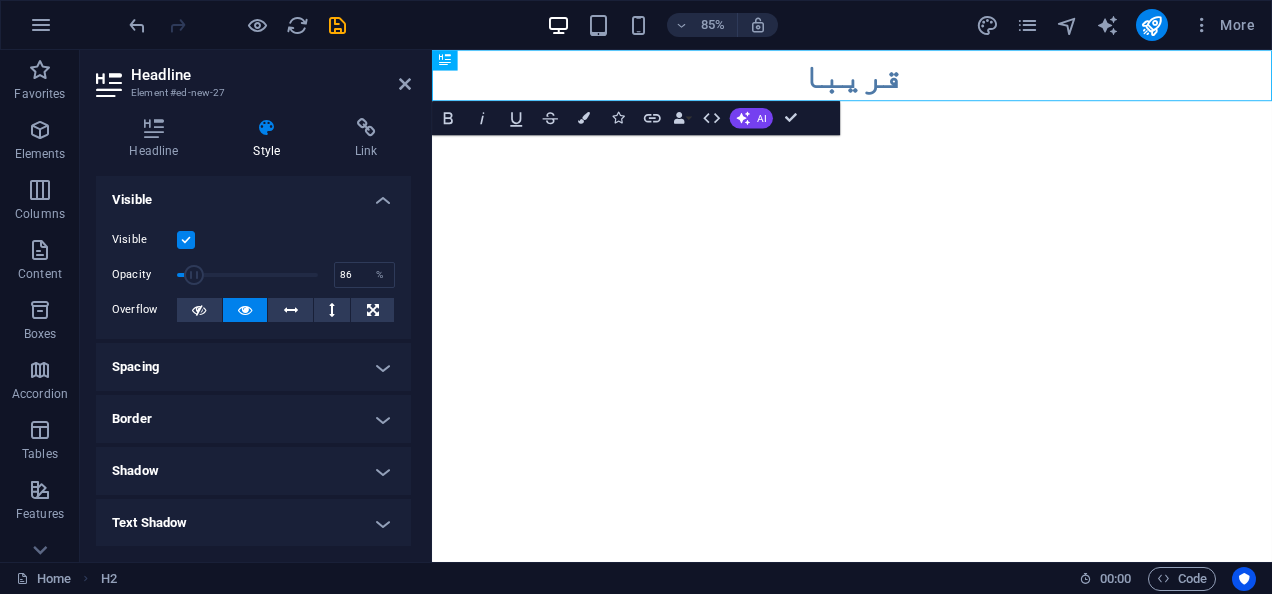 type on "100" 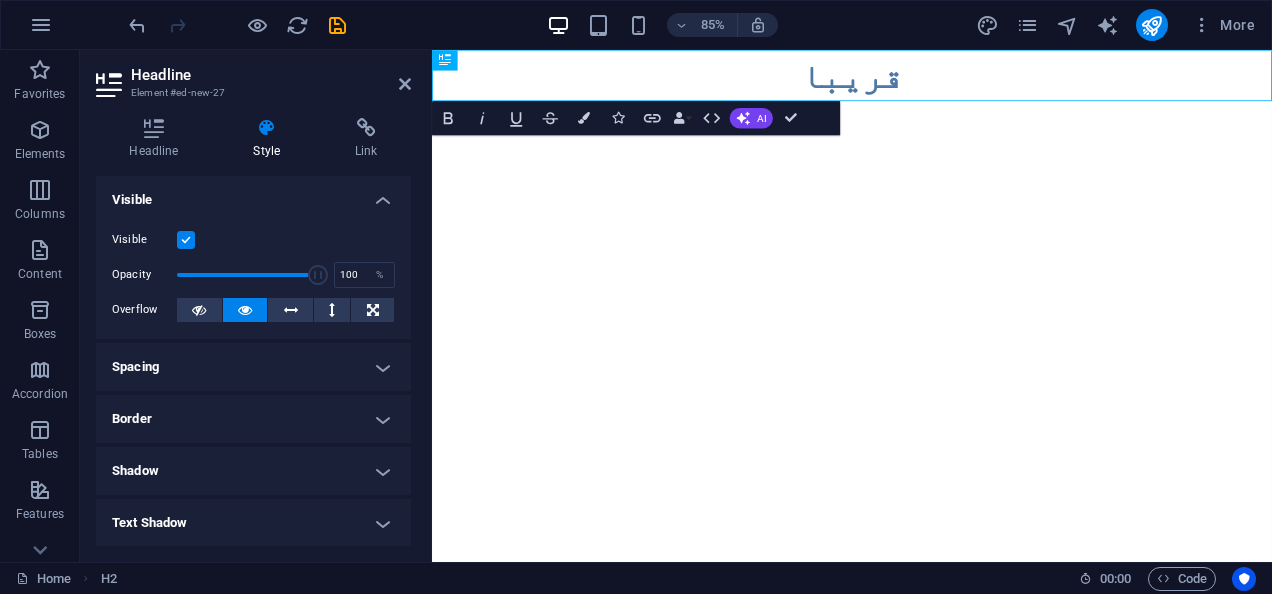 drag, startPoint x: 302, startPoint y: 275, endPoint x: 386, endPoint y: 259, distance: 85.51023 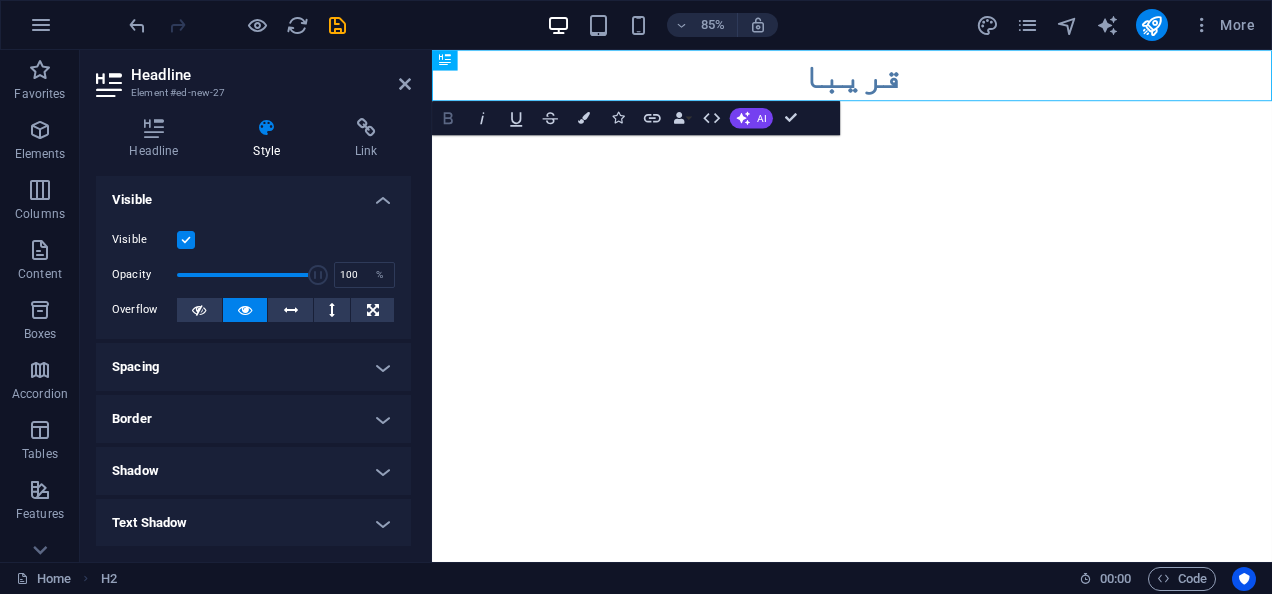 click 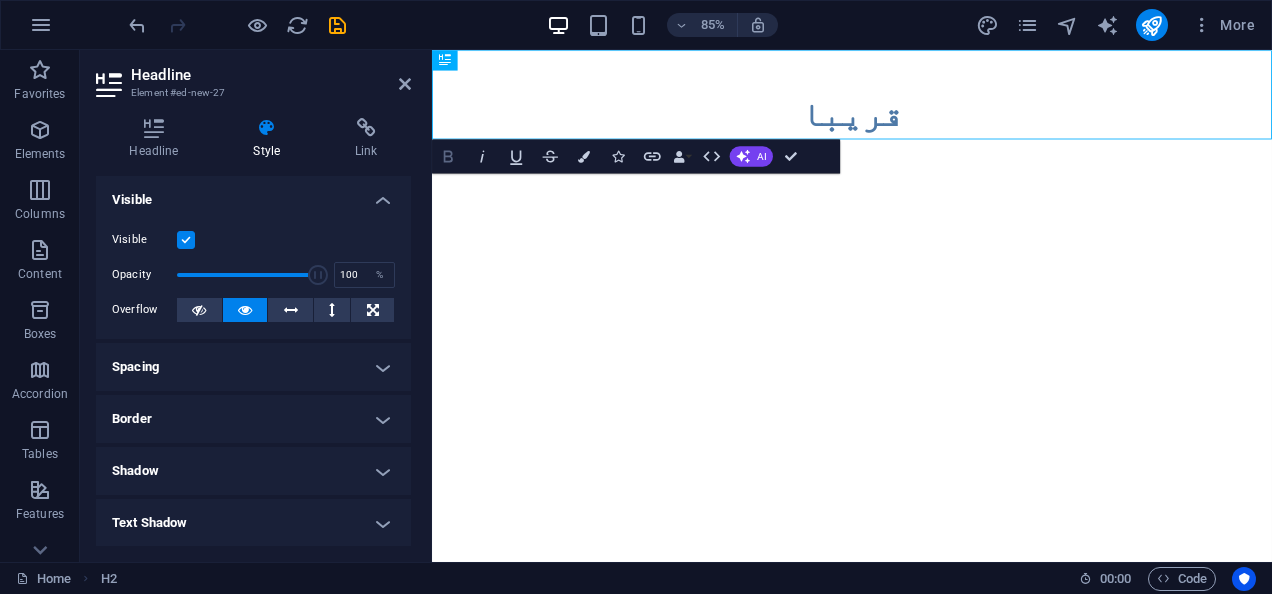 click 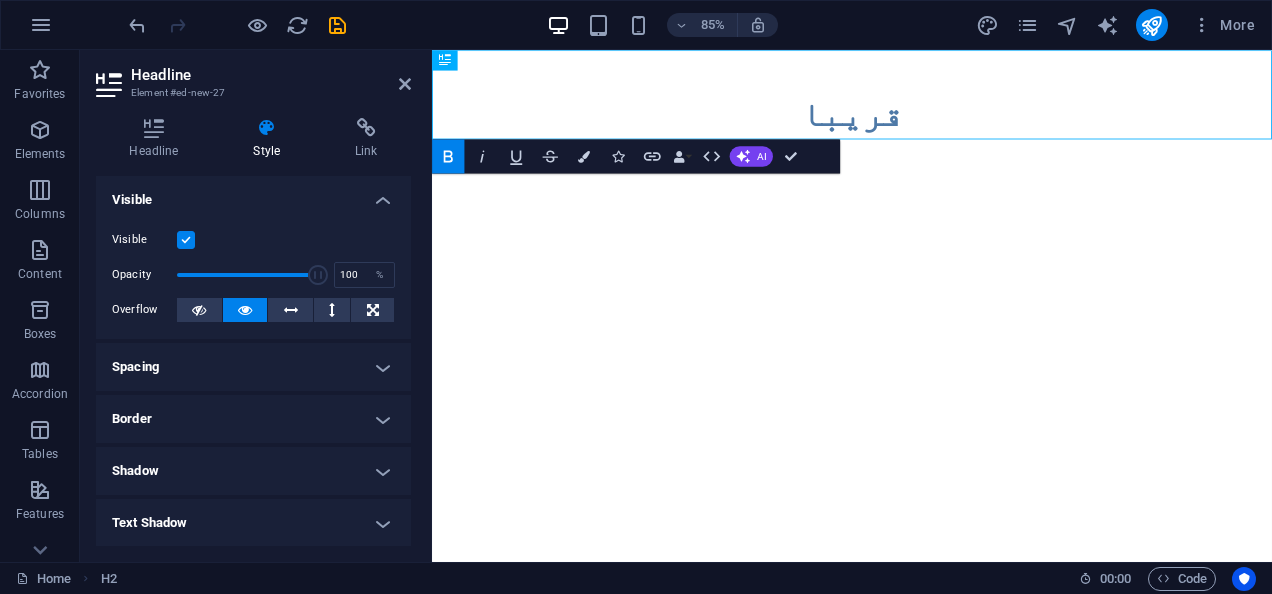 click 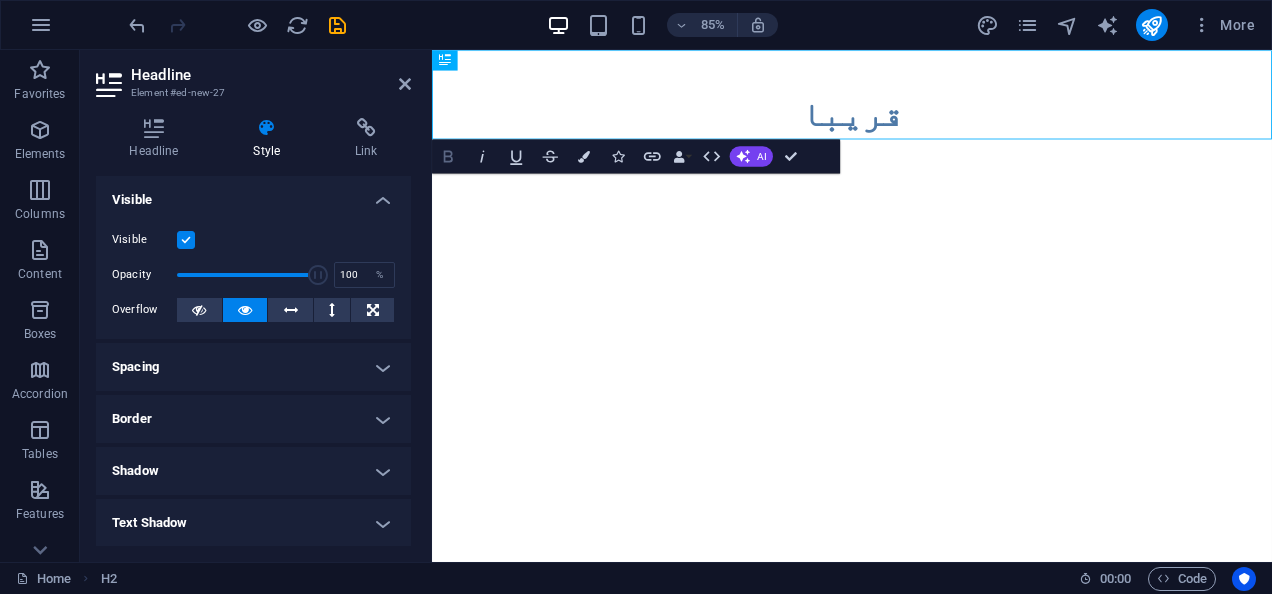 click 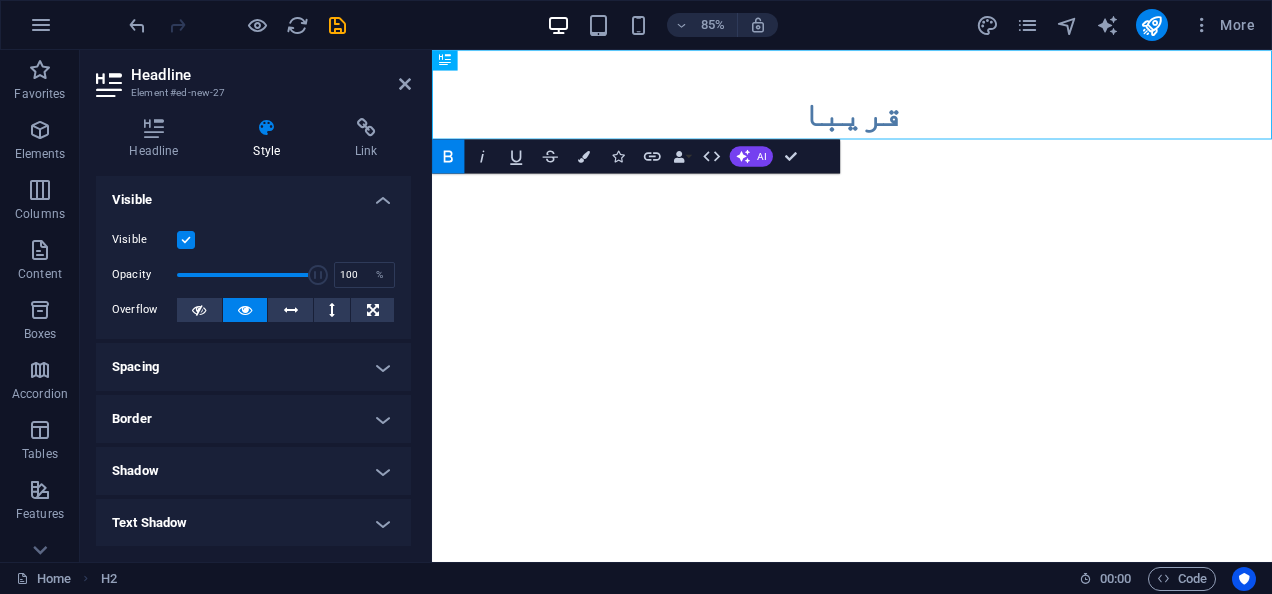 click 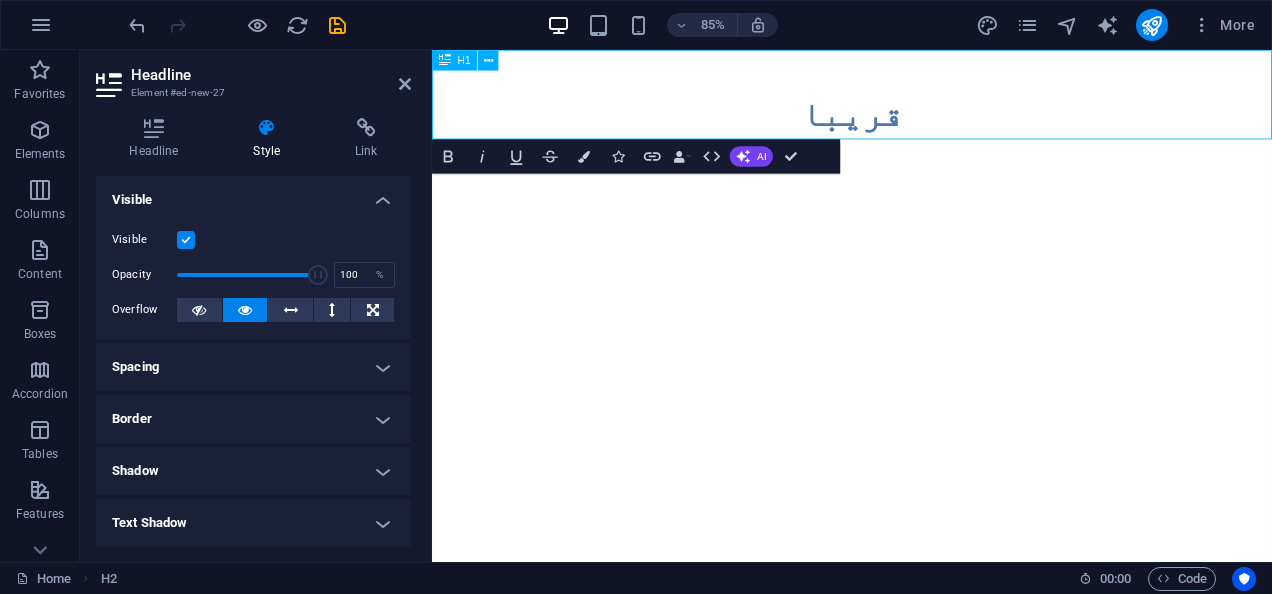 click on "​قريبا" at bounding box center [926, 125] 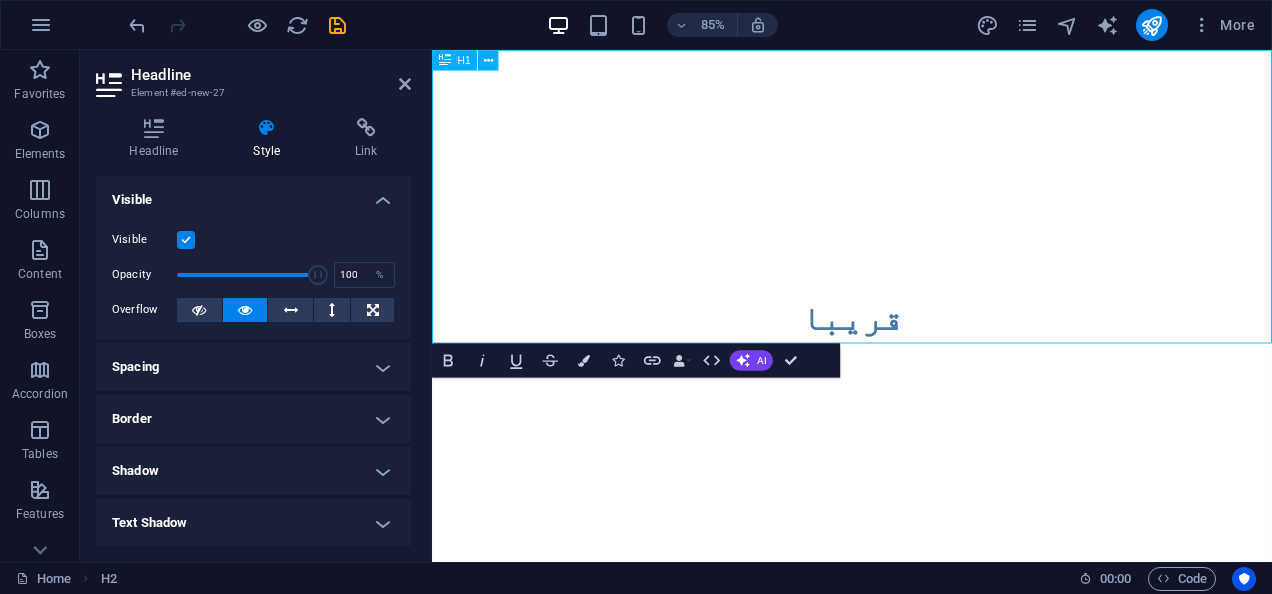 click on "‌ ‌ ‌ ‌قريبا" at bounding box center (926, 245) 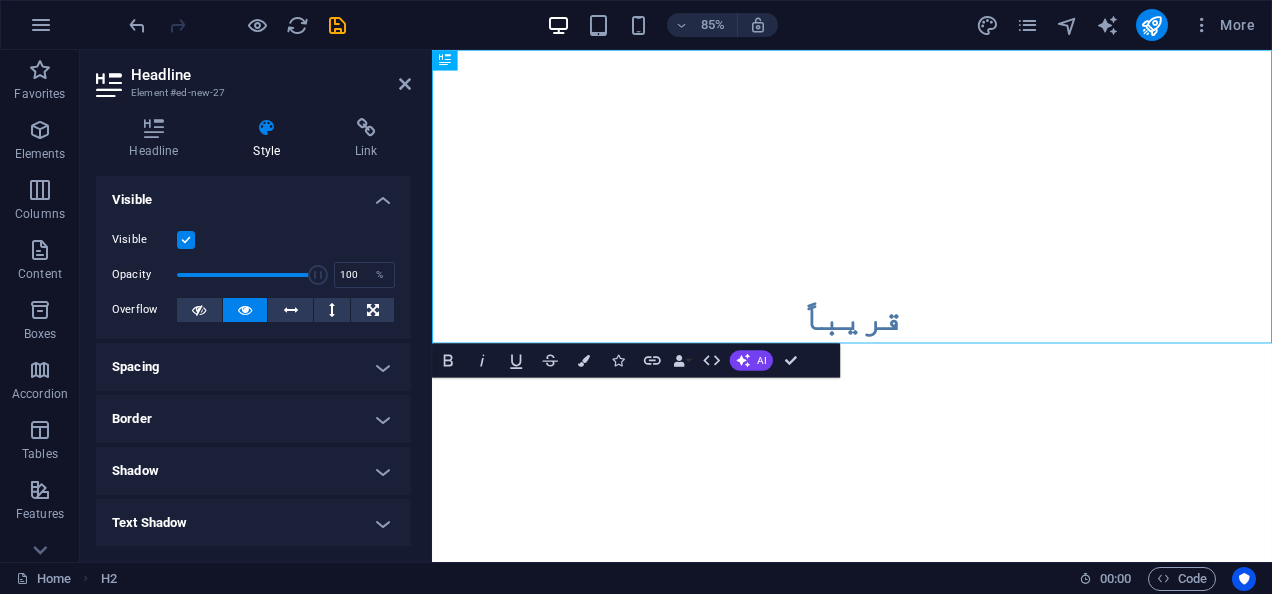 click on "Spacing" at bounding box center [253, 367] 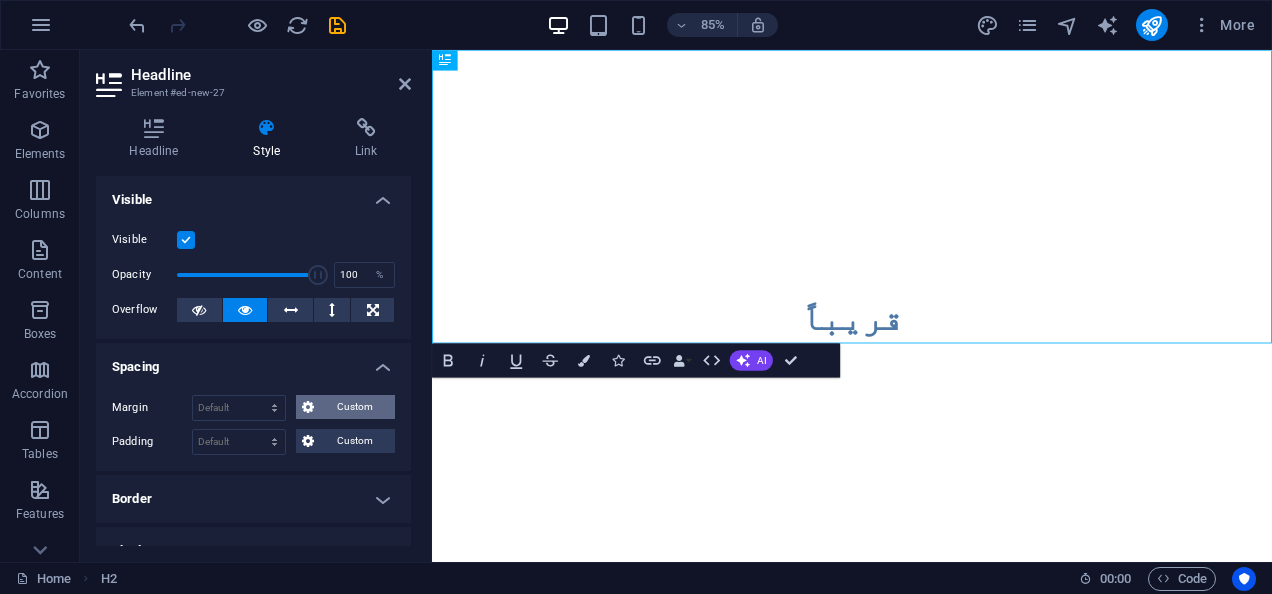 click on "Custom" at bounding box center (354, 407) 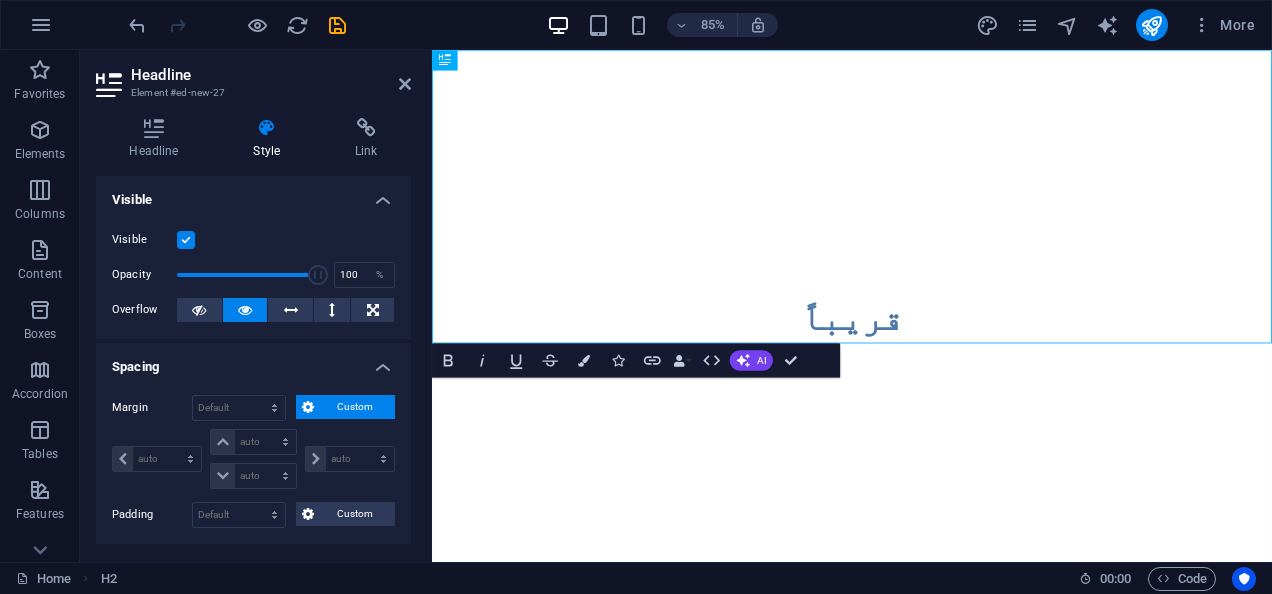 scroll, scrollTop: 324, scrollLeft: 0, axis: vertical 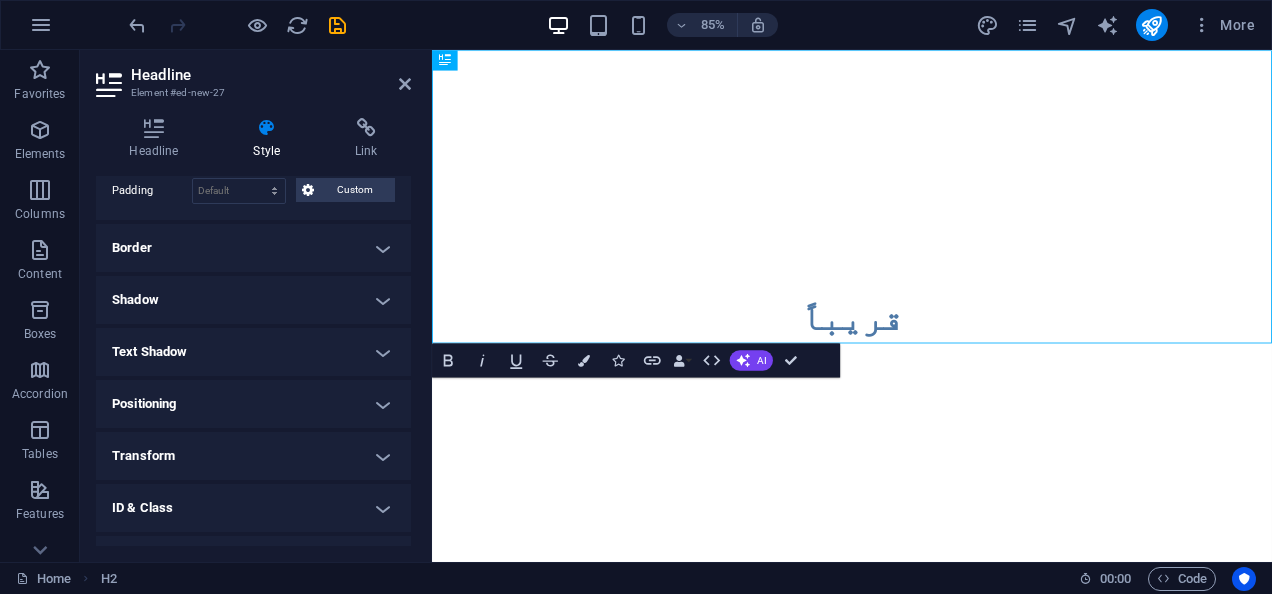 click on "Border" at bounding box center [253, 248] 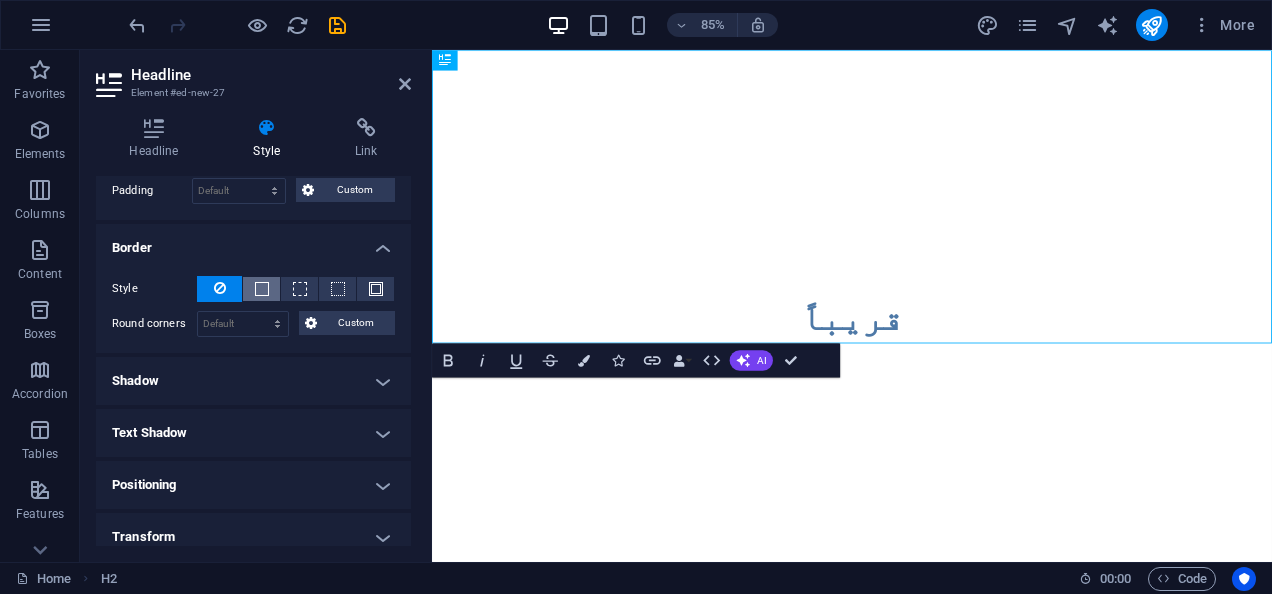 click at bounding box center (262, 289) 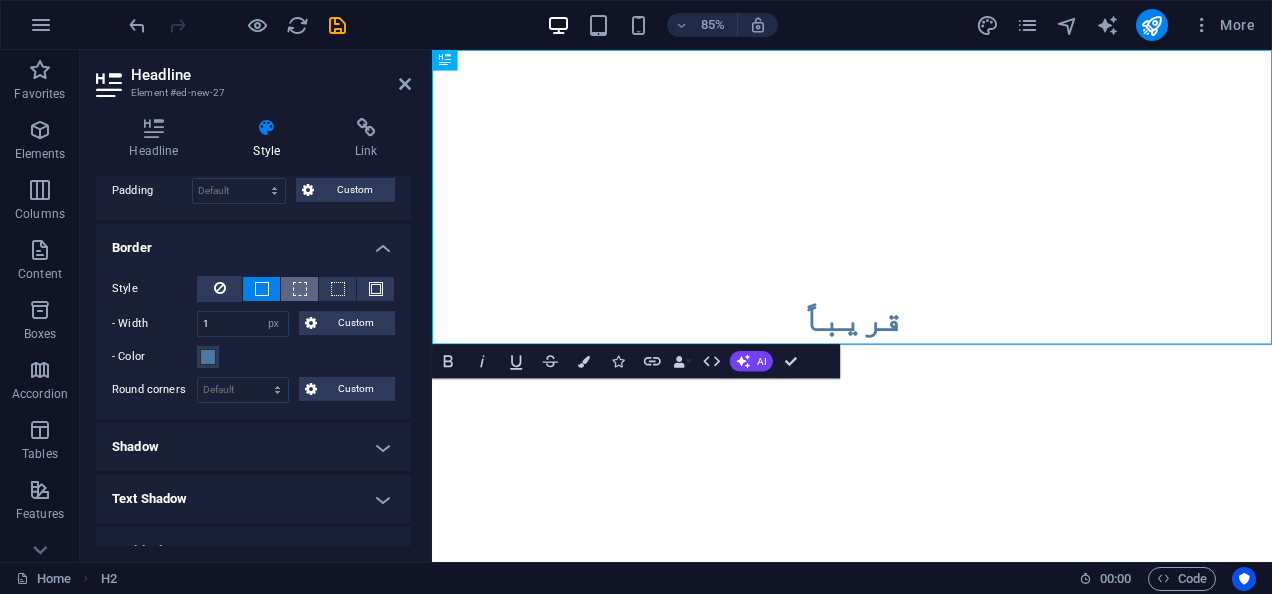 click at bounding box center [299, 289] 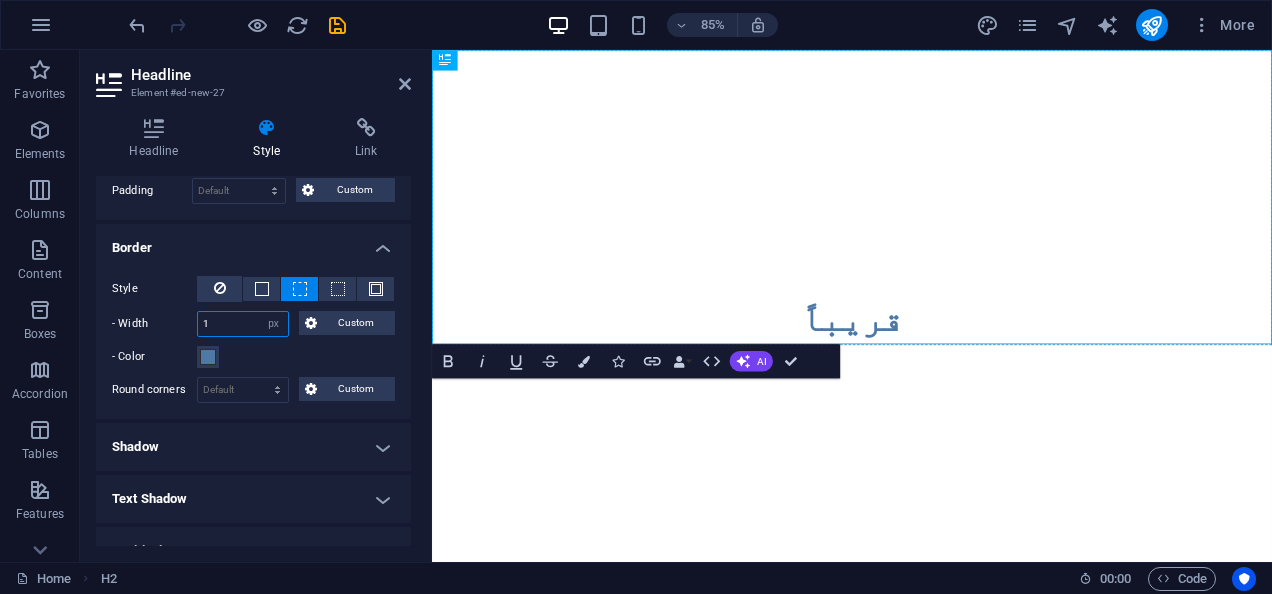 click on "1" at bounding box center [243, 324] 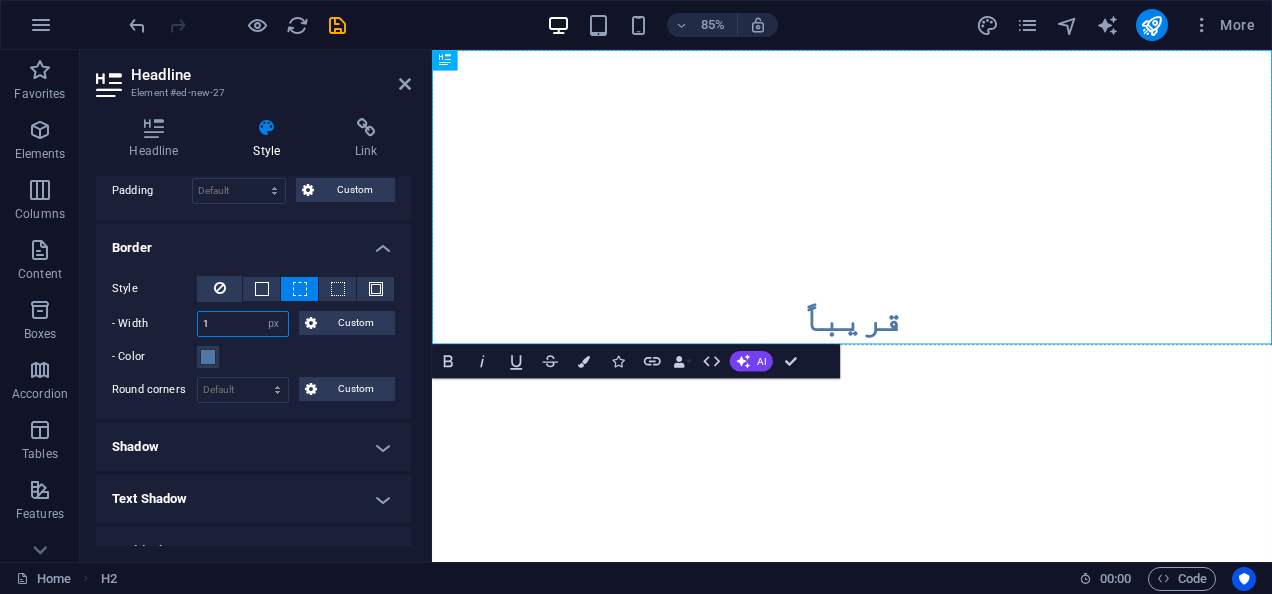 click on "1" at bounding box center (243, 324) 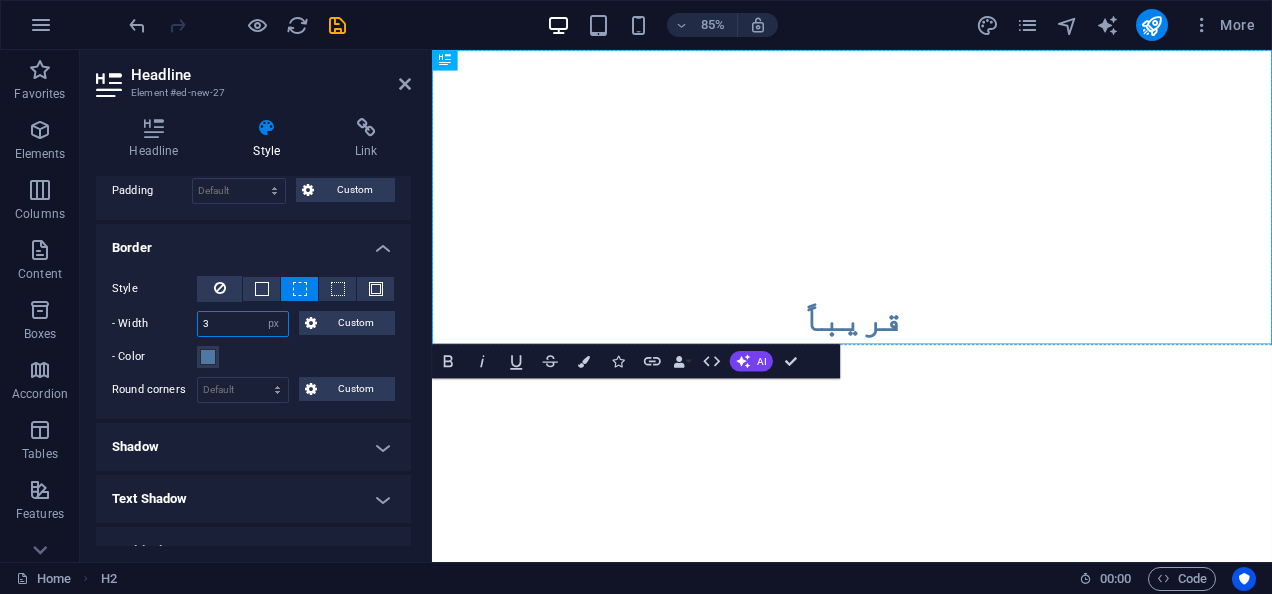 type on "3" 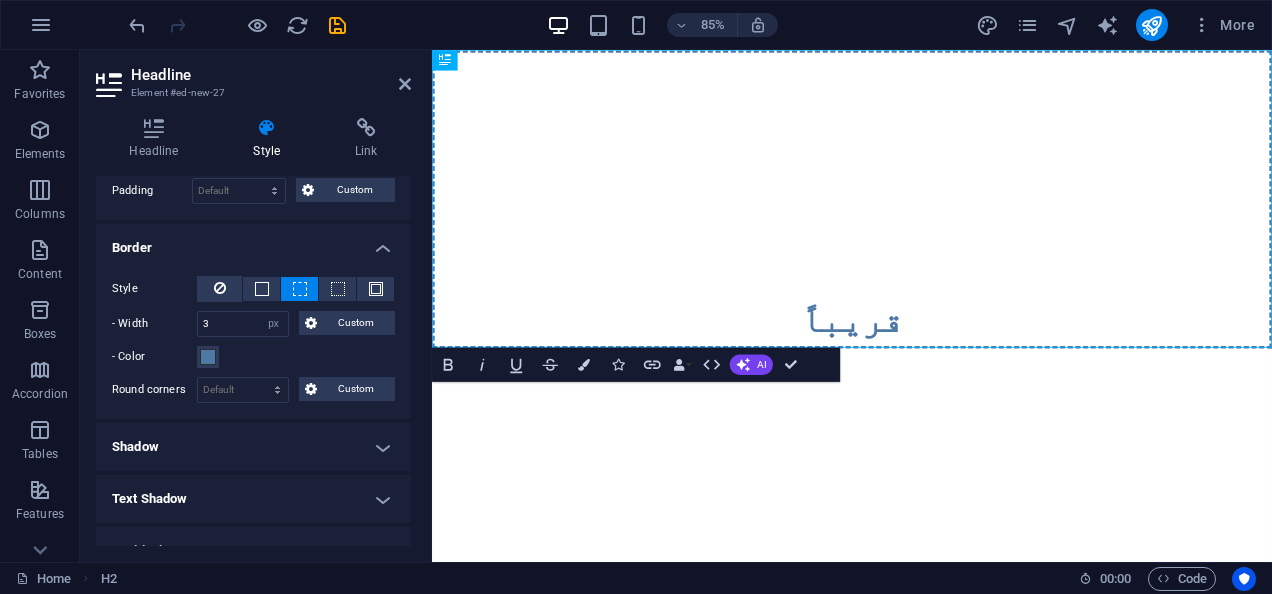 click on "Style              - Width 3 auto px rem % vh vw Custom Custom 3 auto px rem % vh vw 3 auto px rem % vh vw 3 auto px rem % vh vw 3 auto px rem % vh vw  - Color Round corners Default px rem % vh vw Custom Custom px rem % vh vw px rem % vh vw px rem % vh vw px rem % vh vw" at bounding box center [253, 339] 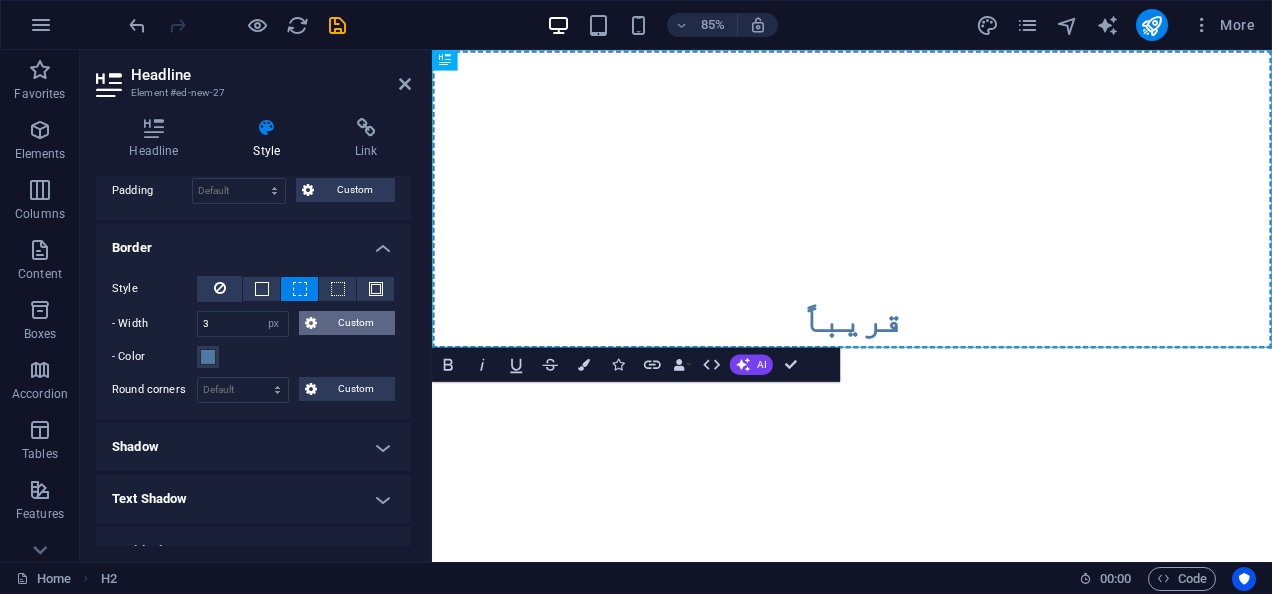 click on "Custom" at bounding box center (356, 323) 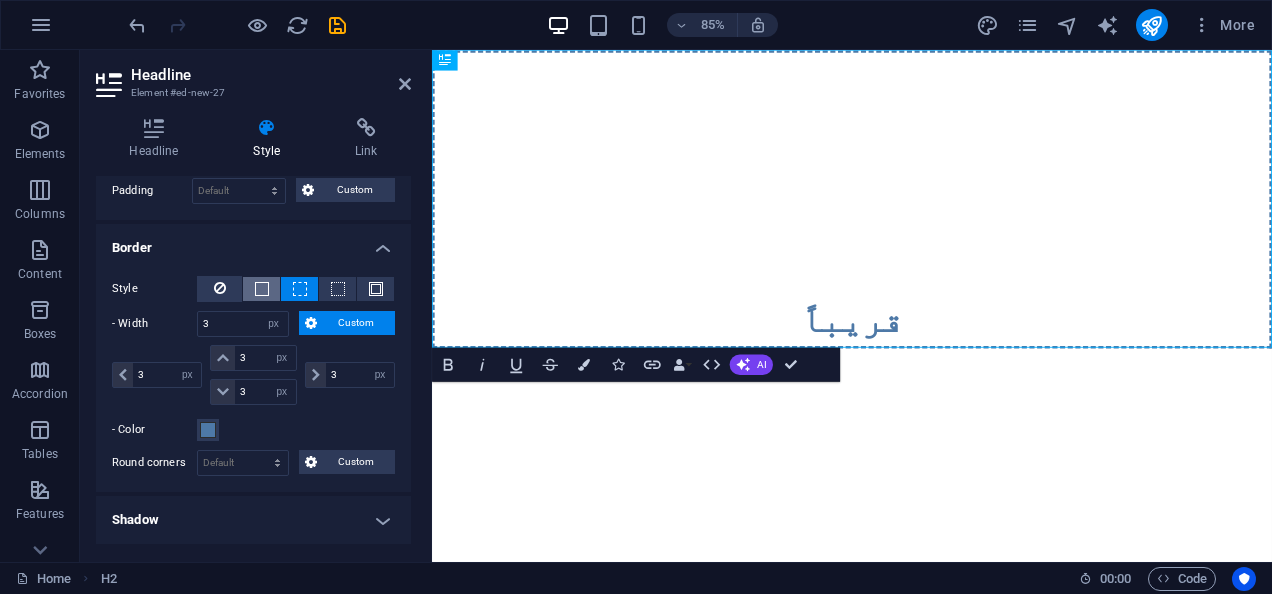 click at bounding box center [262, 289] 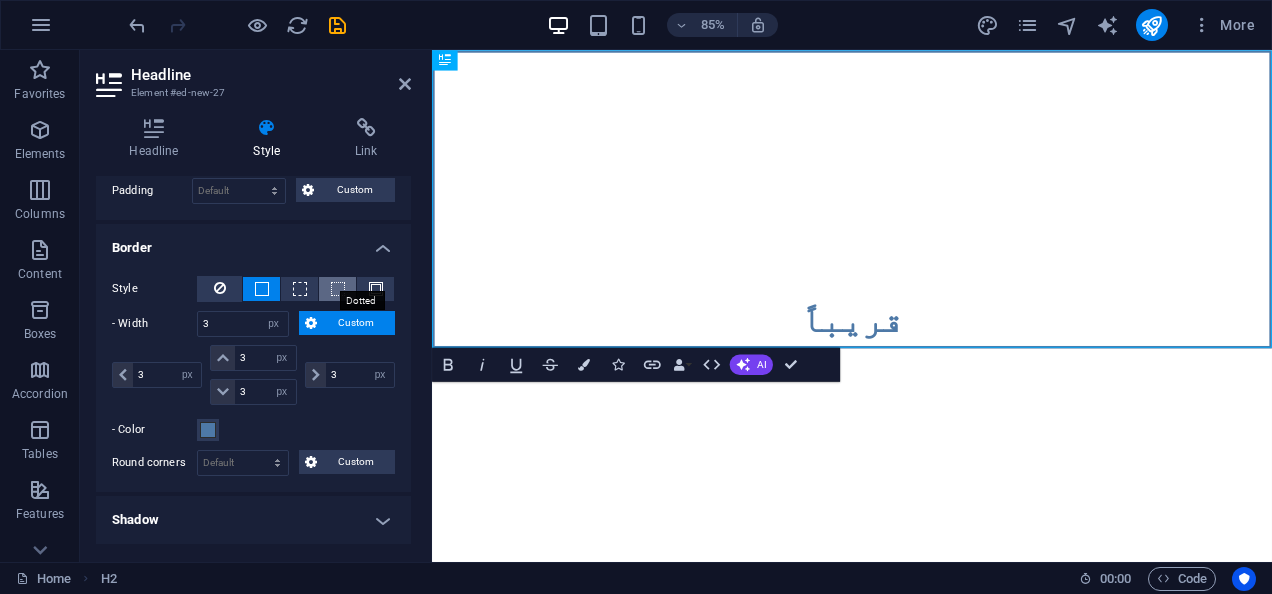 click at bounding box center [338, 289] 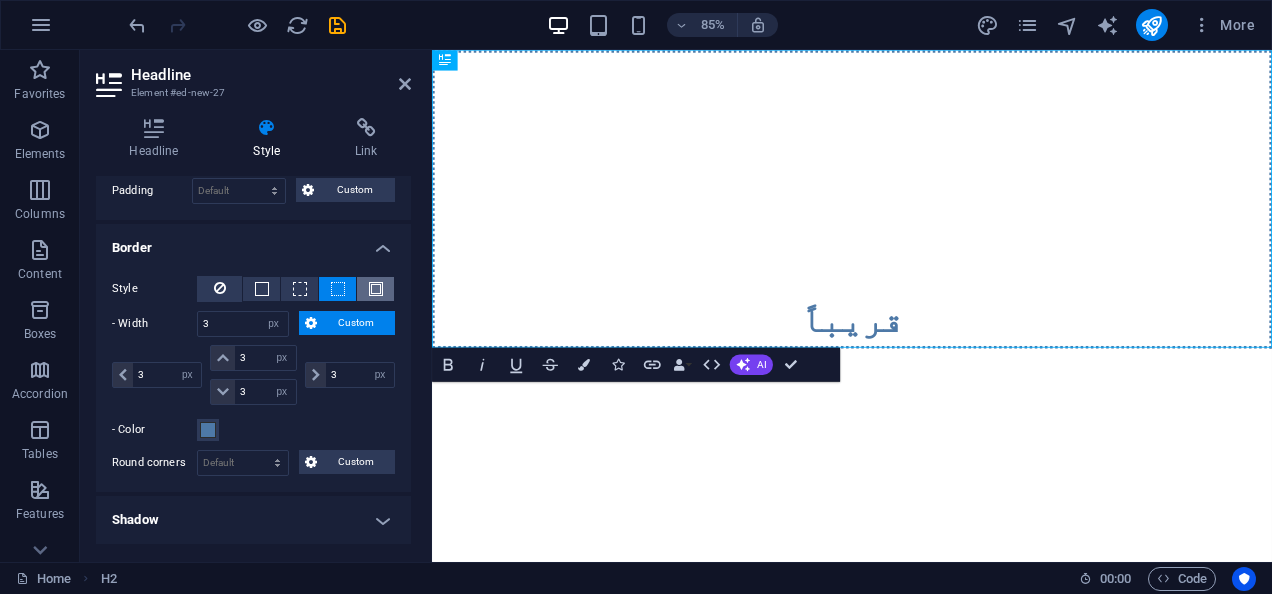 click at bounding box center [375, 289] 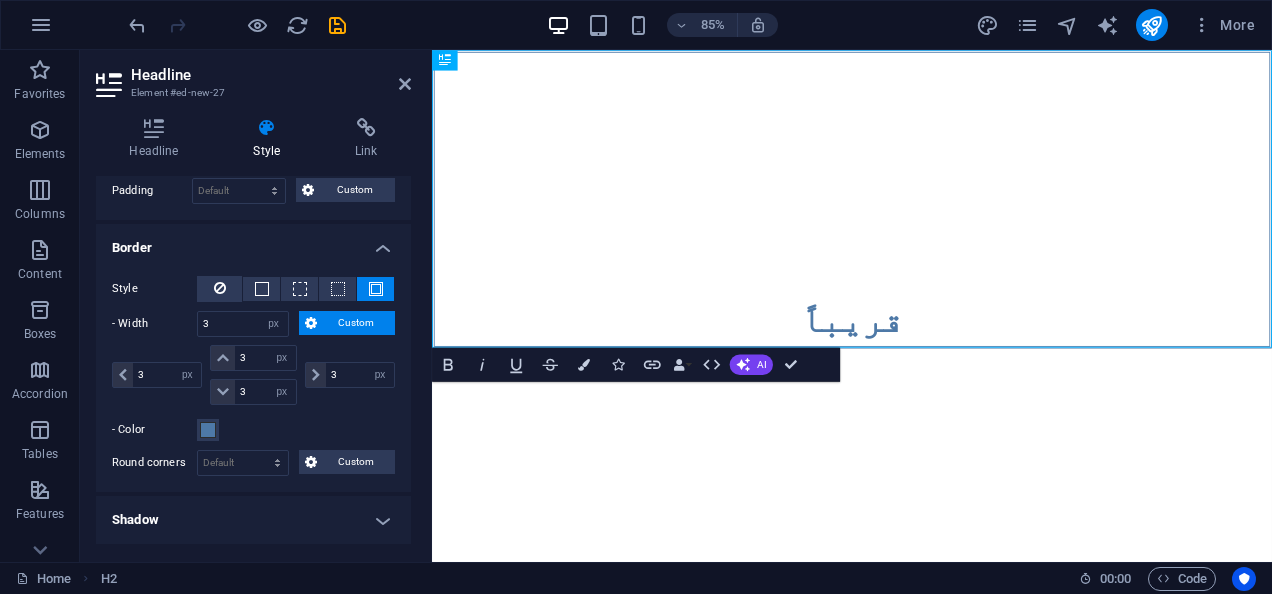 click at bounding box center [375, 289] 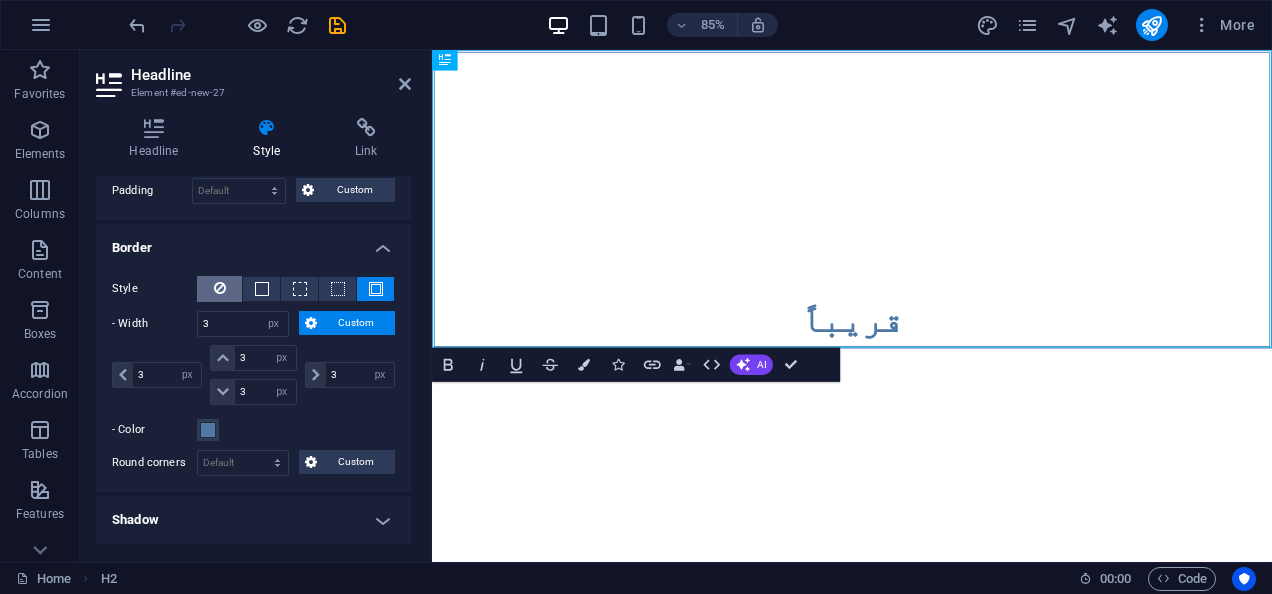 click at bounding box center [219, 289] 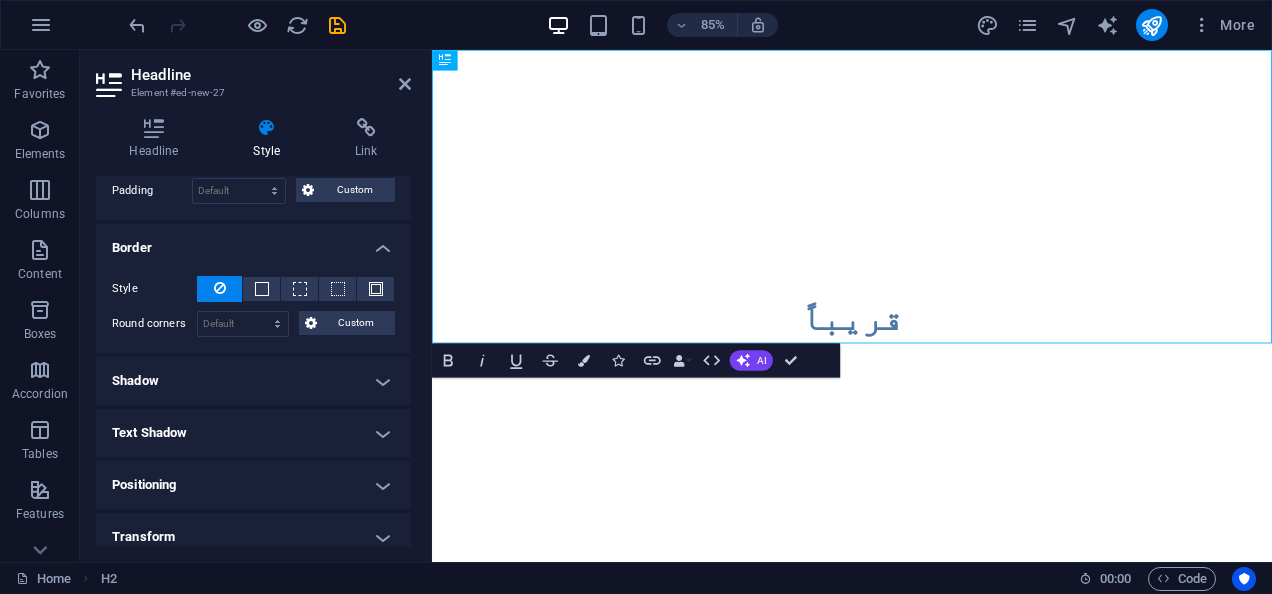 click on "Positioning" at bounding box center (253, 485) 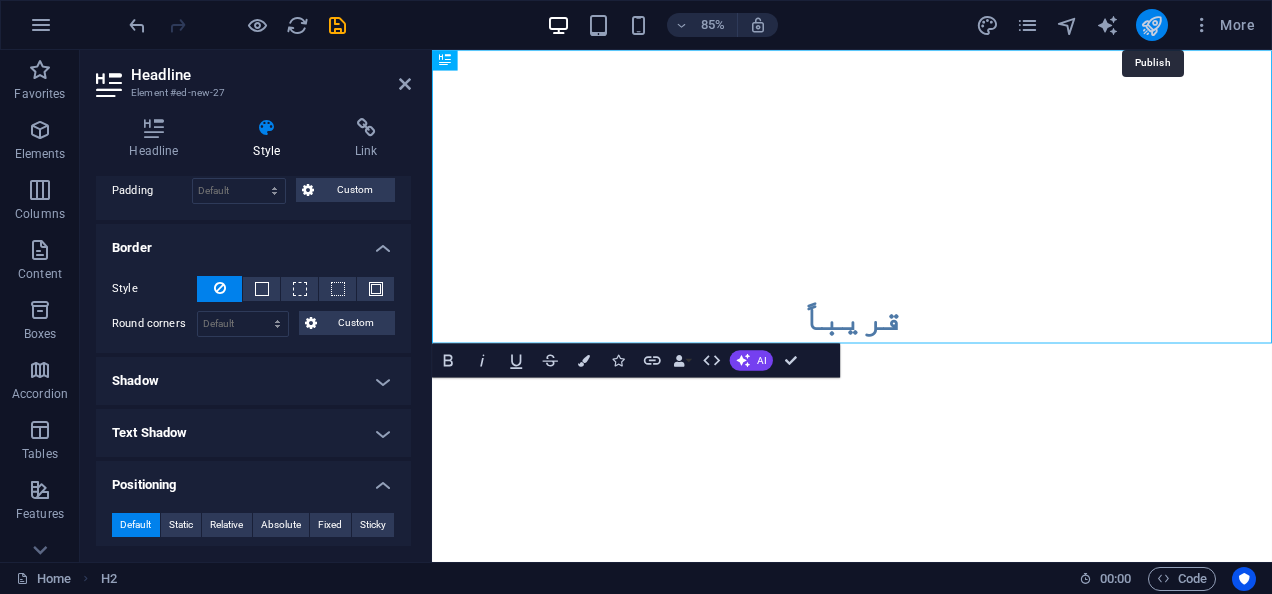 click at bounding box center (1151, 25) 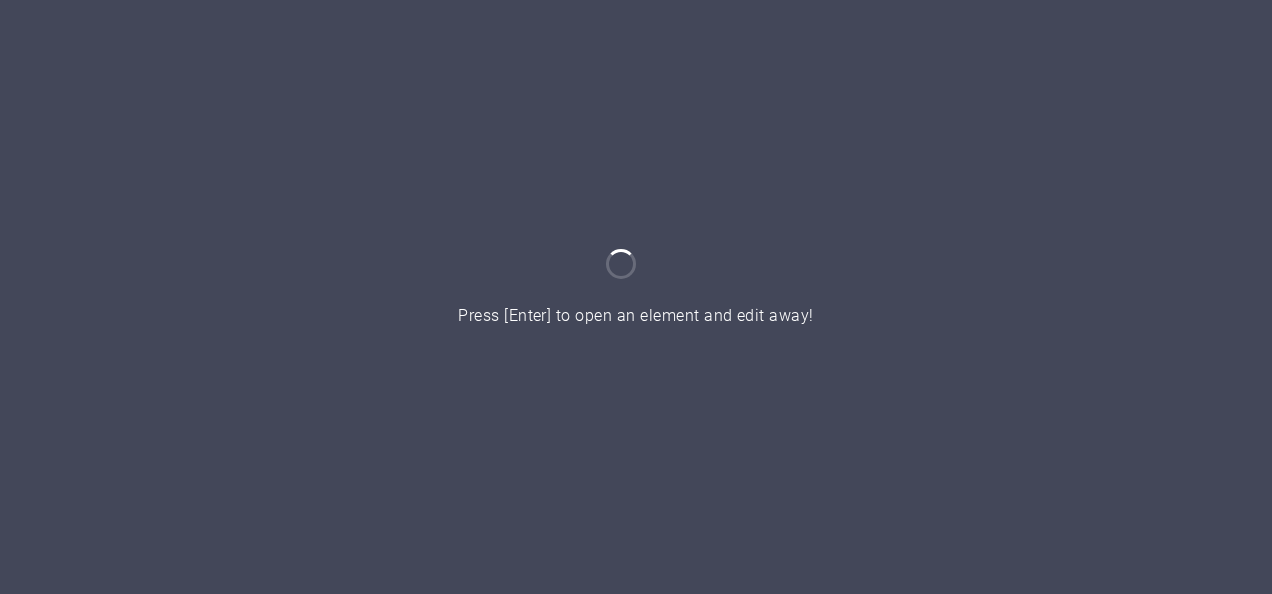 scroll, scrollTop: 0, scrollLeft: 0, axis: both 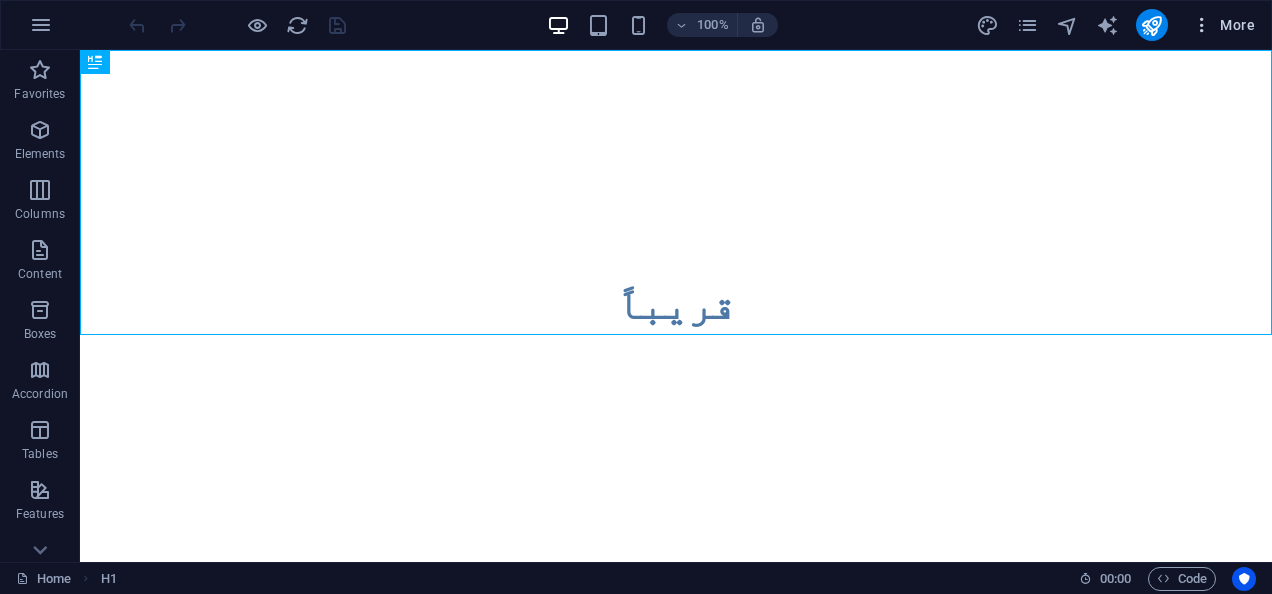 click on "More" at bounding box center (1223, 25) 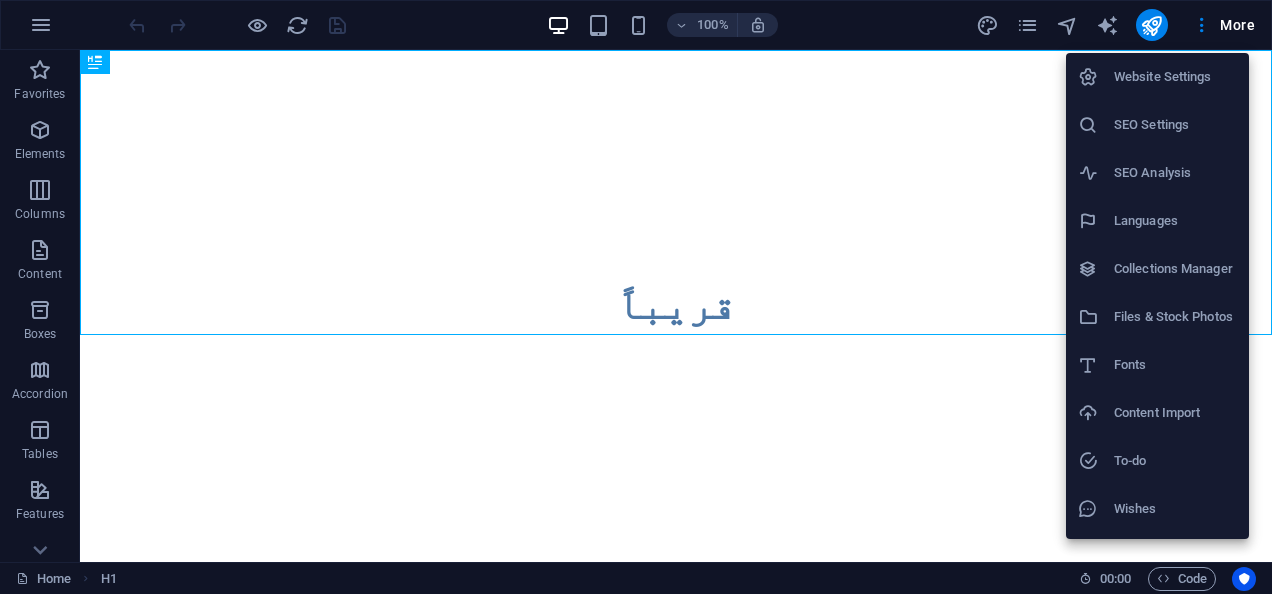 click at bounding box center (636, 297) 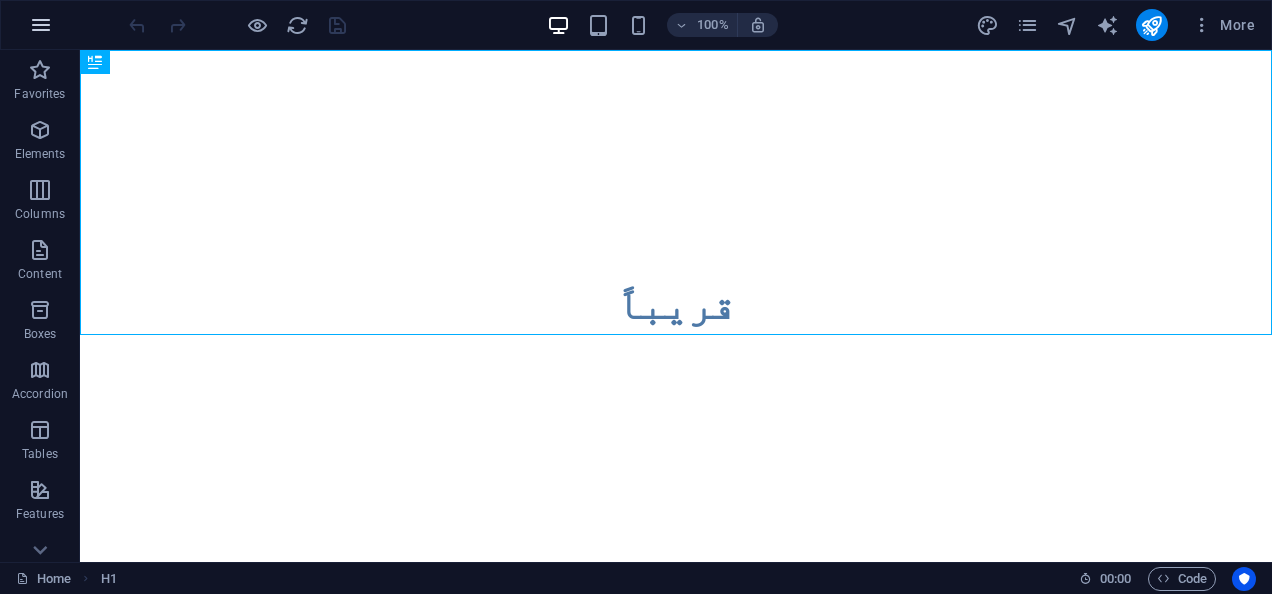 click at bounding box center [41, 25] 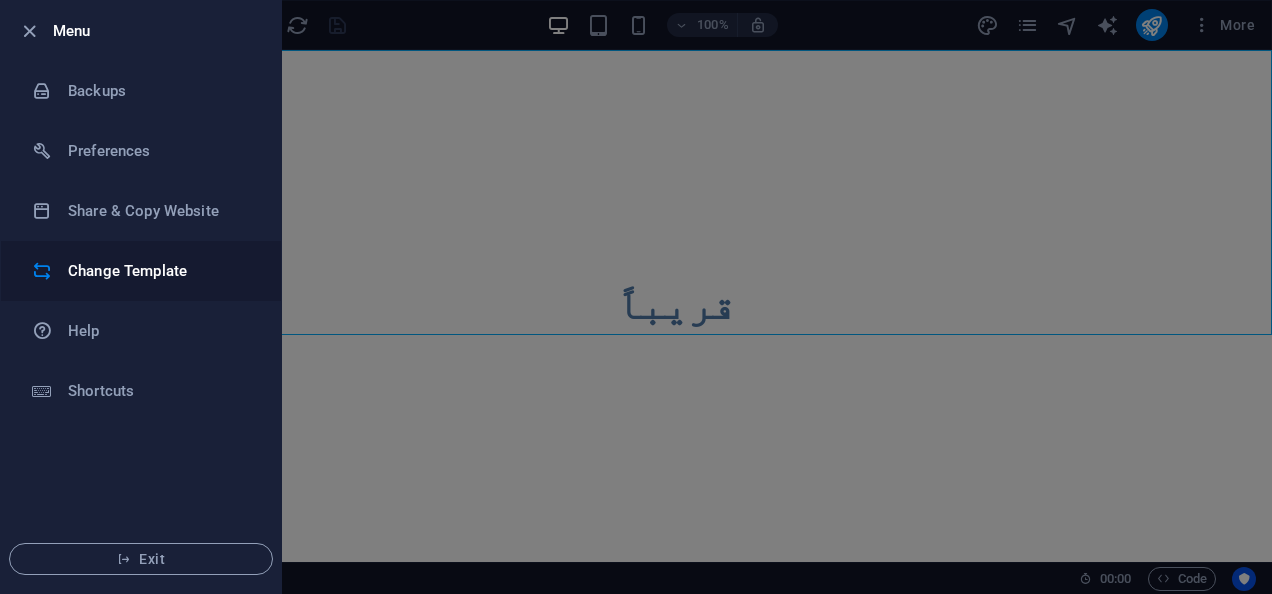 click on "Change Template" at bounding box center [160, 271] 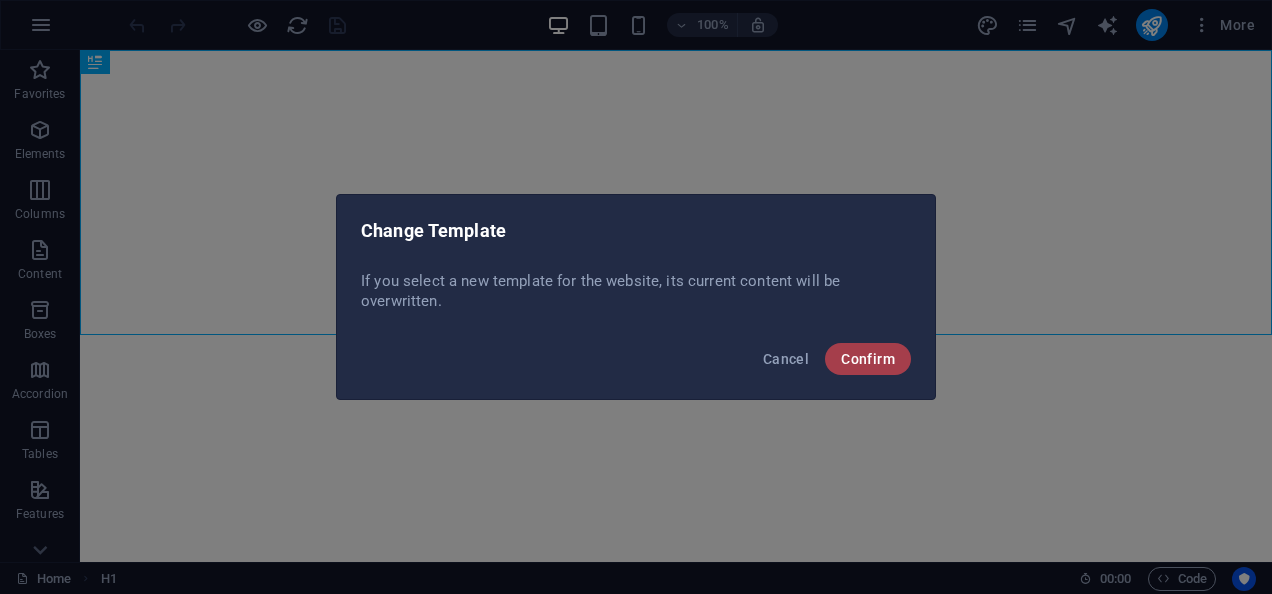 click on "Confirm" at bounding box center [868, 359] 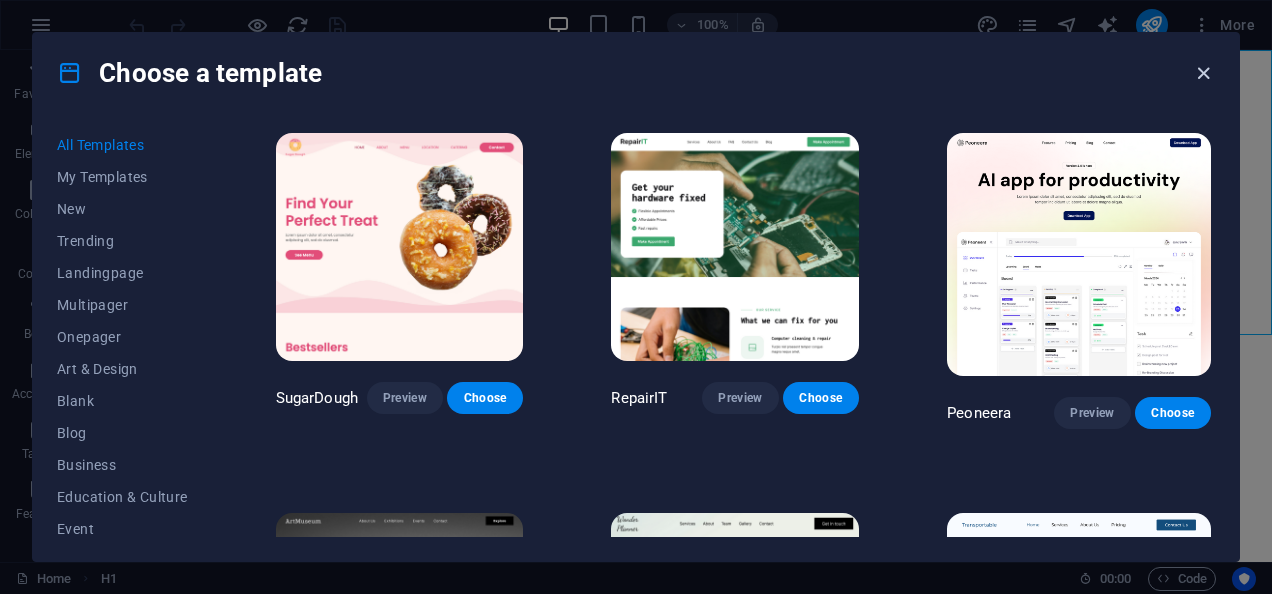 click at bounding box center [1203, 73] 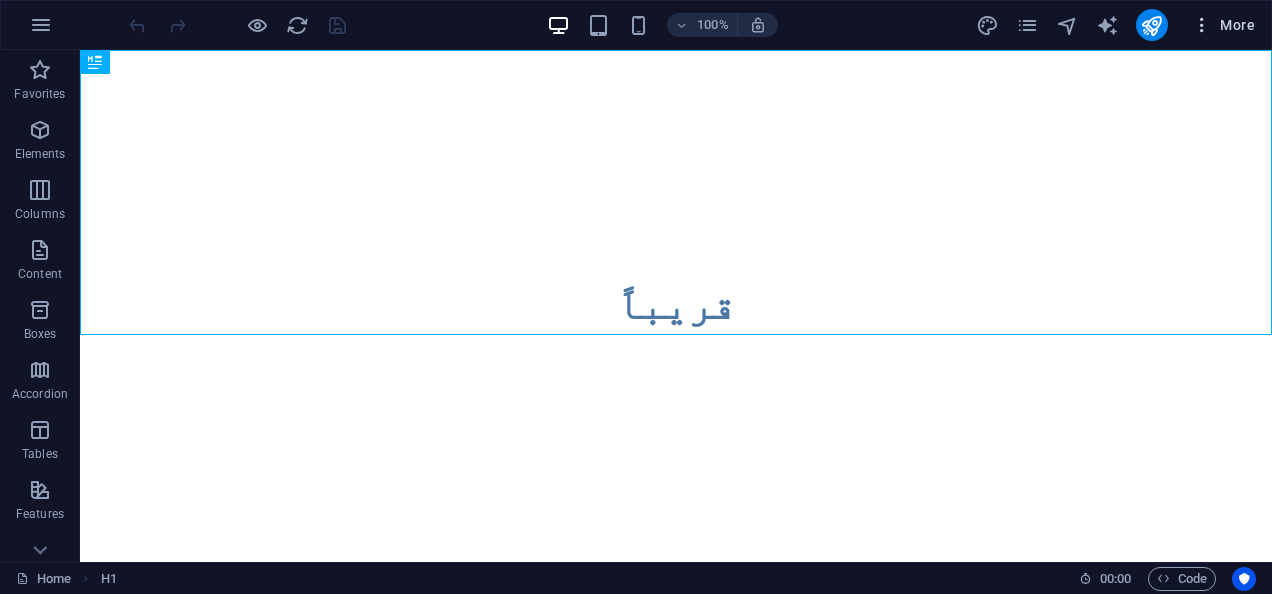 click at bounding box center [1202, 25] 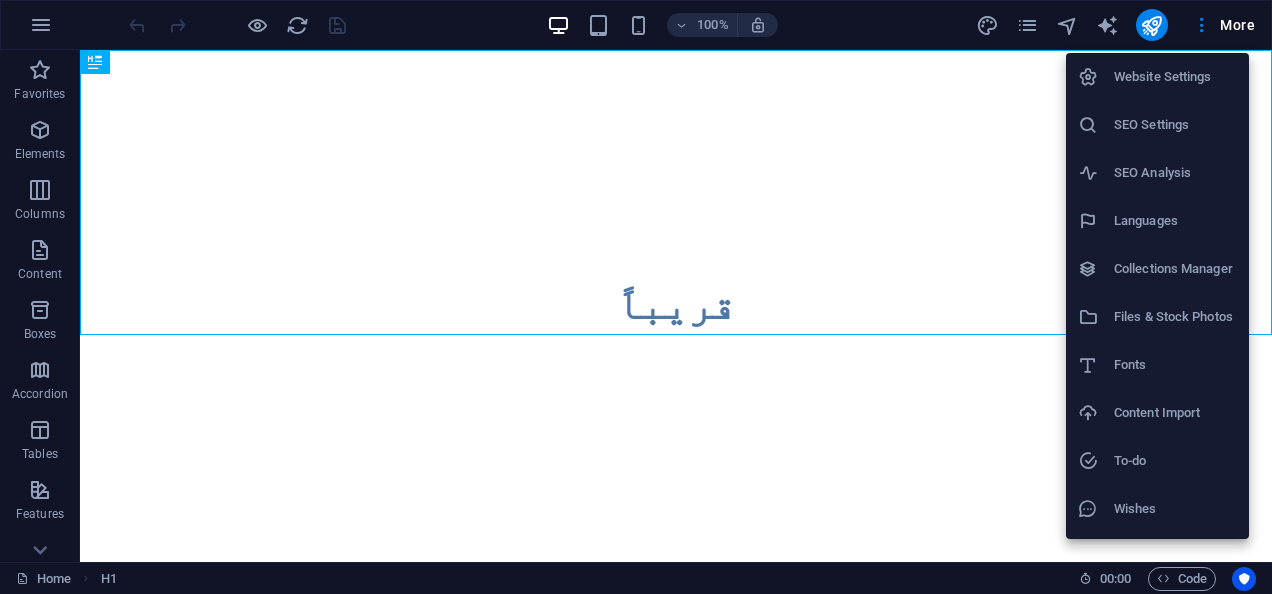 click on "Website Settings" at bounding box center (1175, 77) 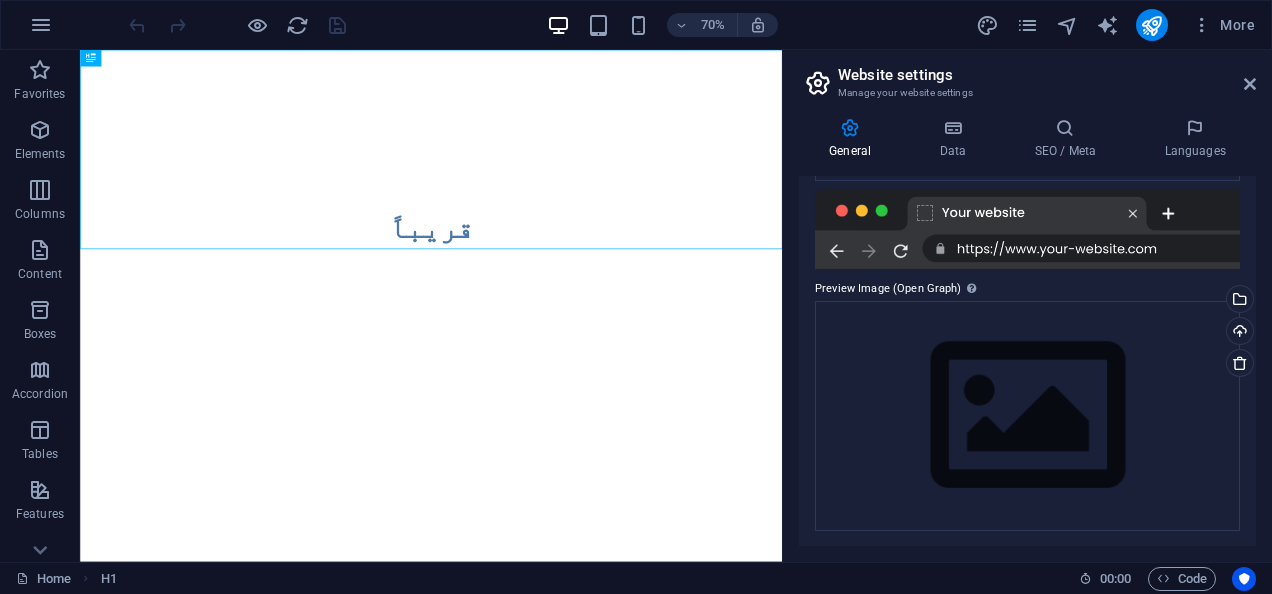 scroll, scrollTop: 0, scrollLeft: 0, axis: both 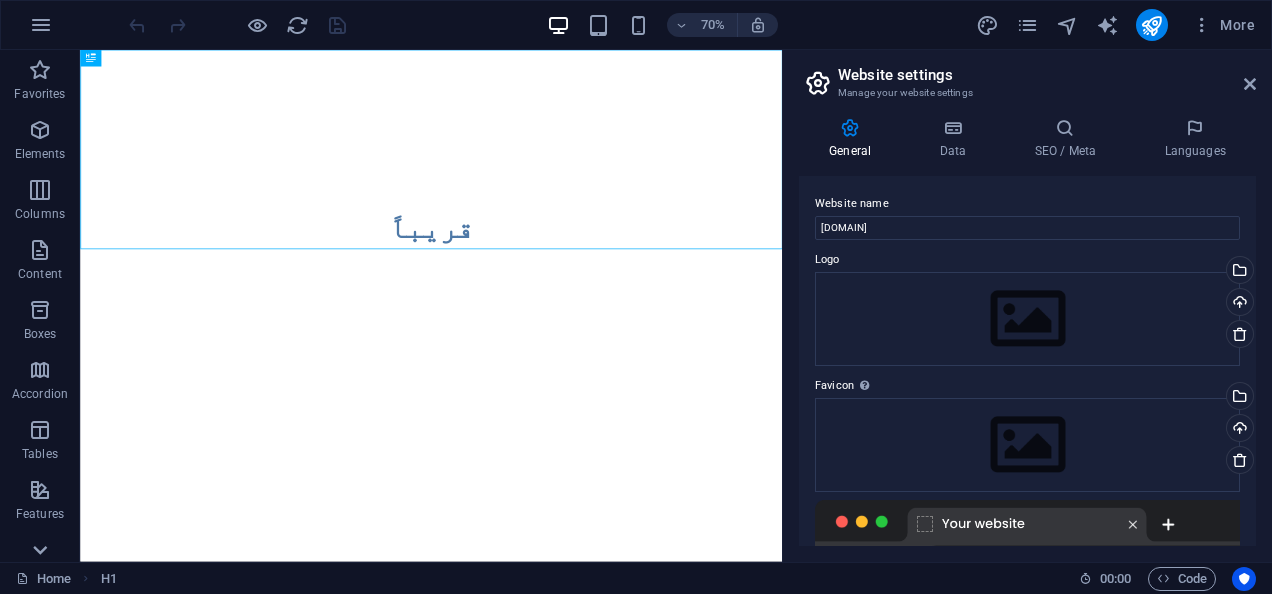 click 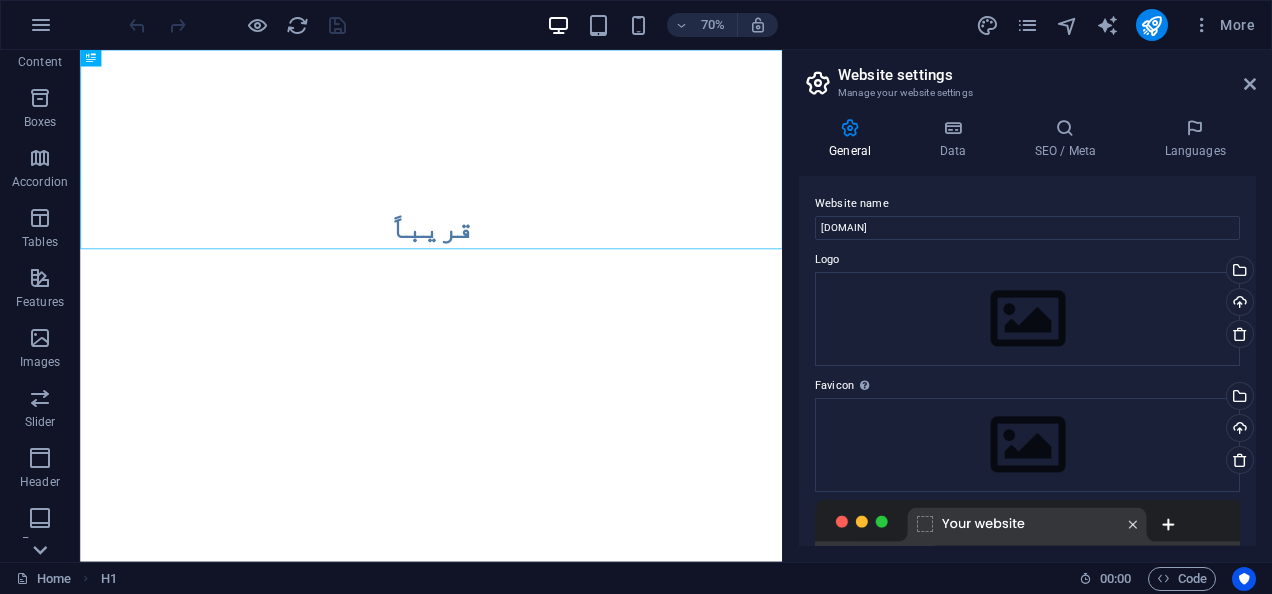 scroll, scrollTop: 388, scrollLeft: 0, axis: vertical 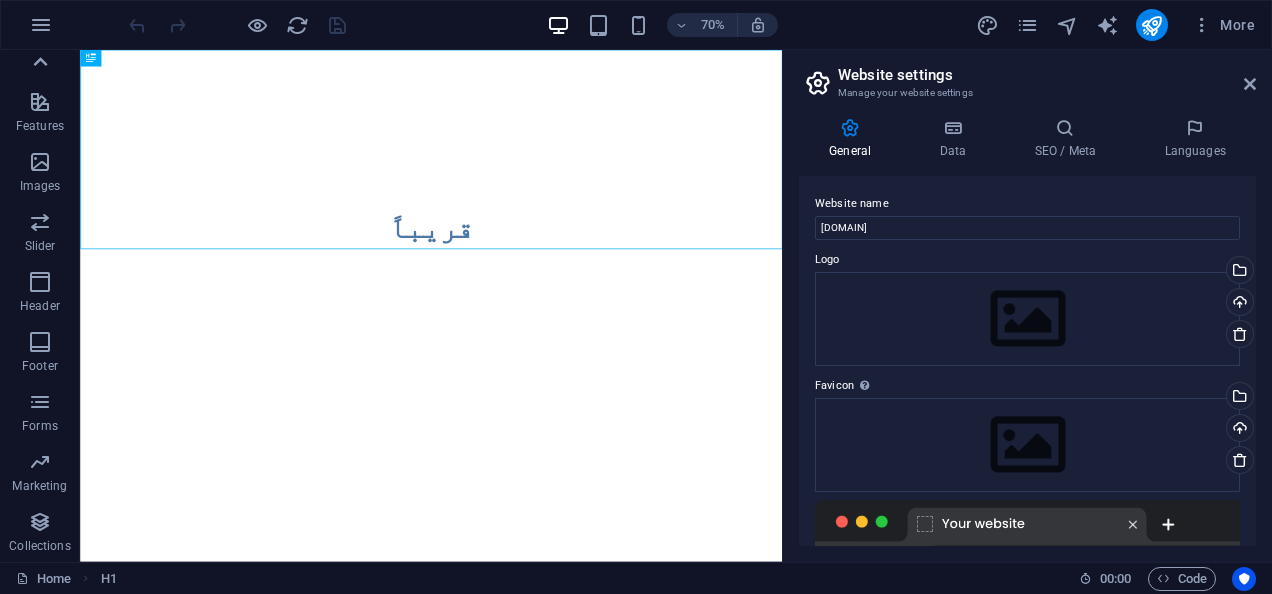 click 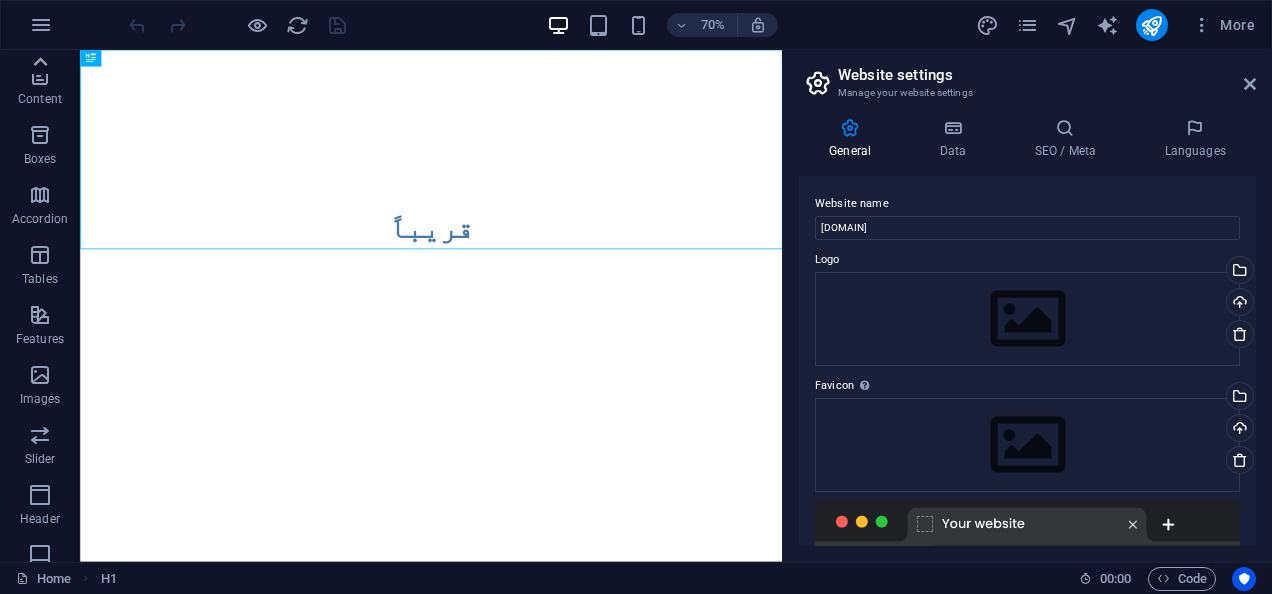 scroll, scrollTop: 0, scrollLeft: 0, axis: both 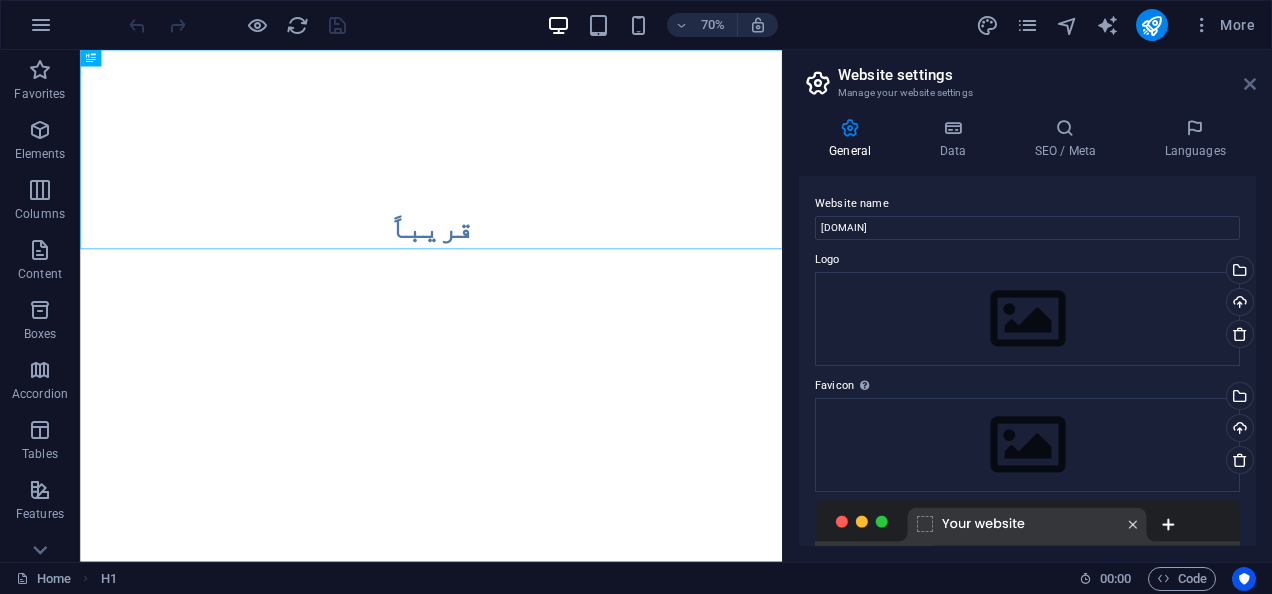 click at bounding box center (1250, 84) 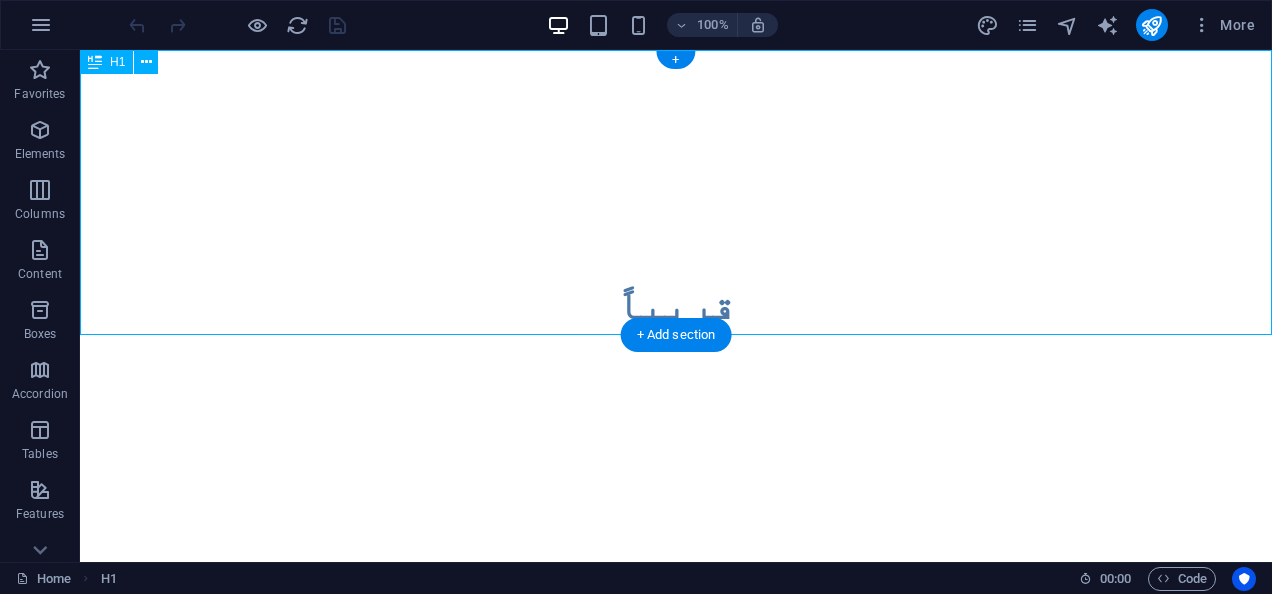 click on "​​​​​ قريباً" at bounding box center (676, 192) 